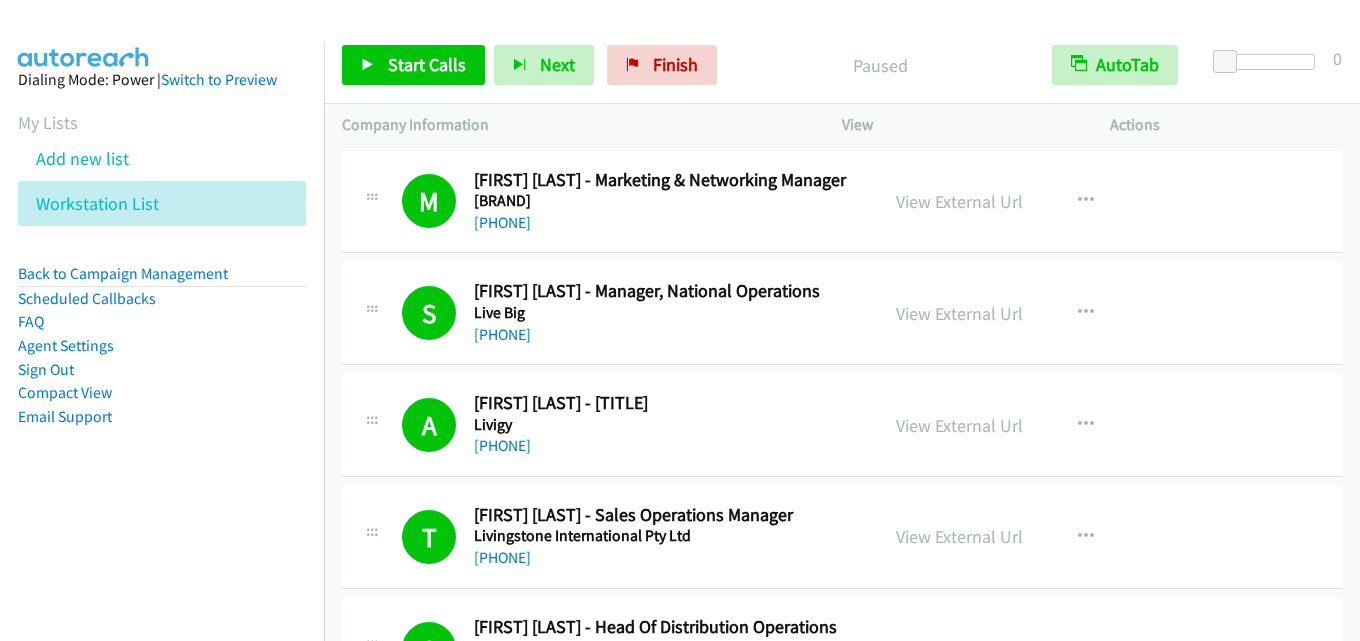scroll, scrollTop: 0, scrollLeft: 0, axis: both 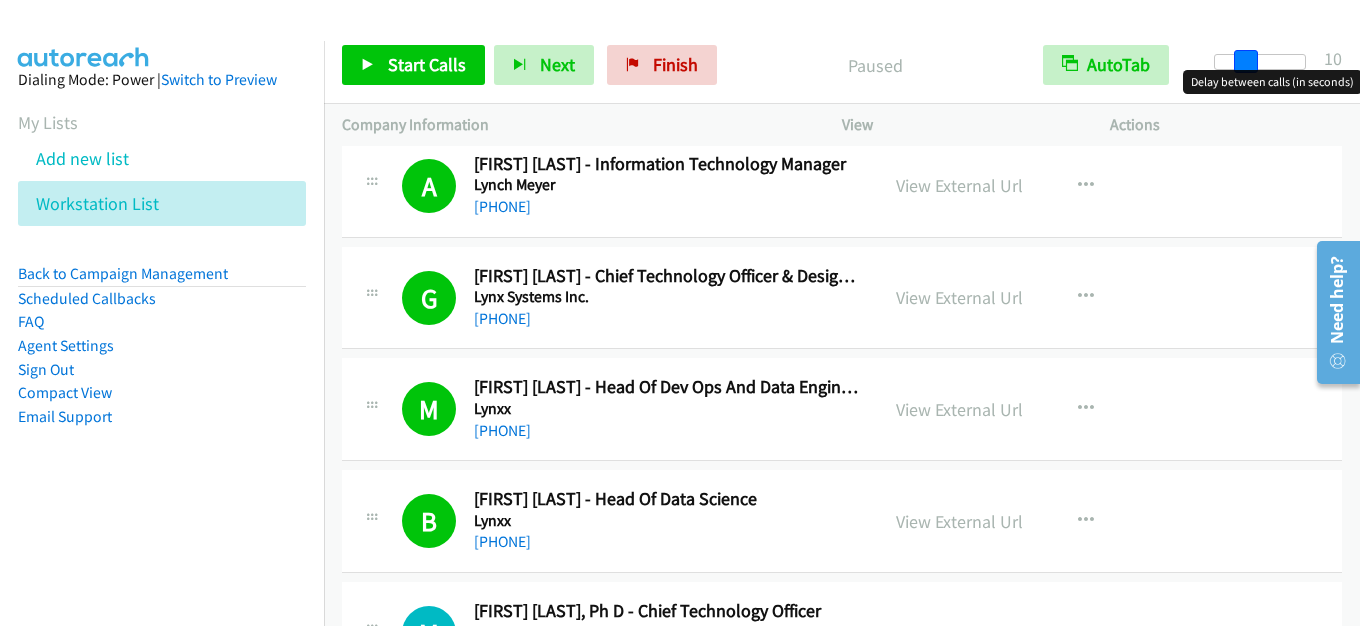 drag, startPoint x: 1226, startPoint y: 63, endPoint x: 1255, endPoint y: 60, distance: 29.15476 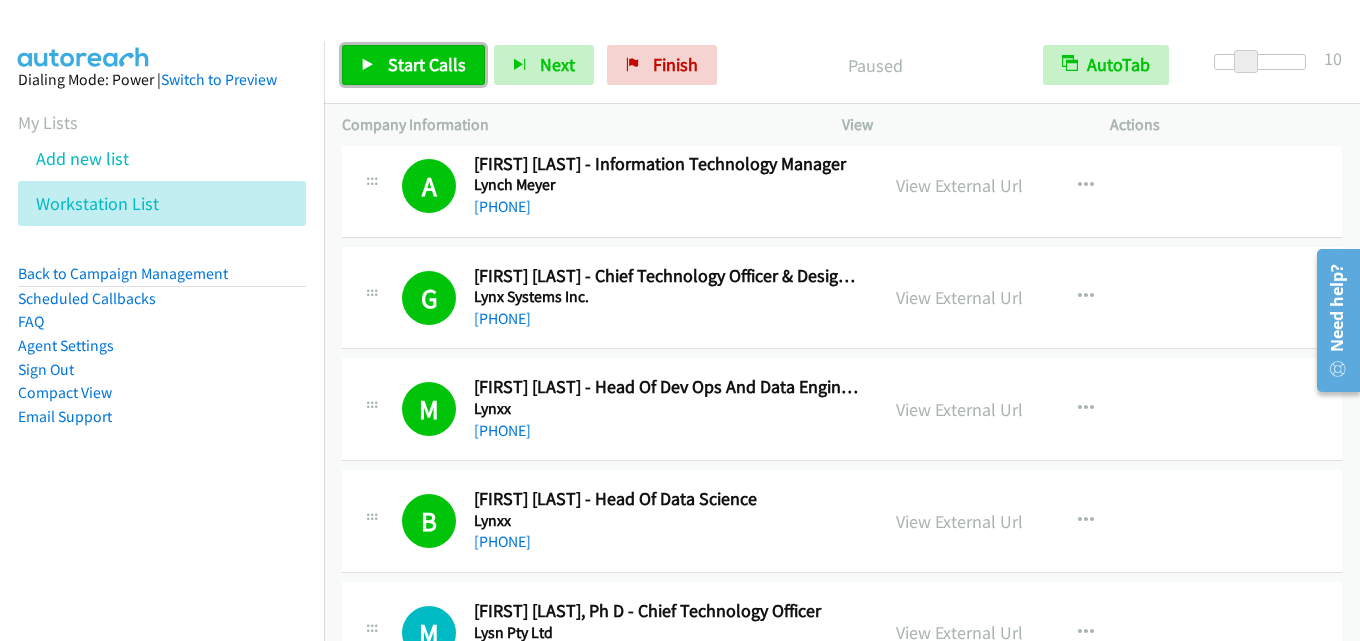 click at bounding box center (368, 66) 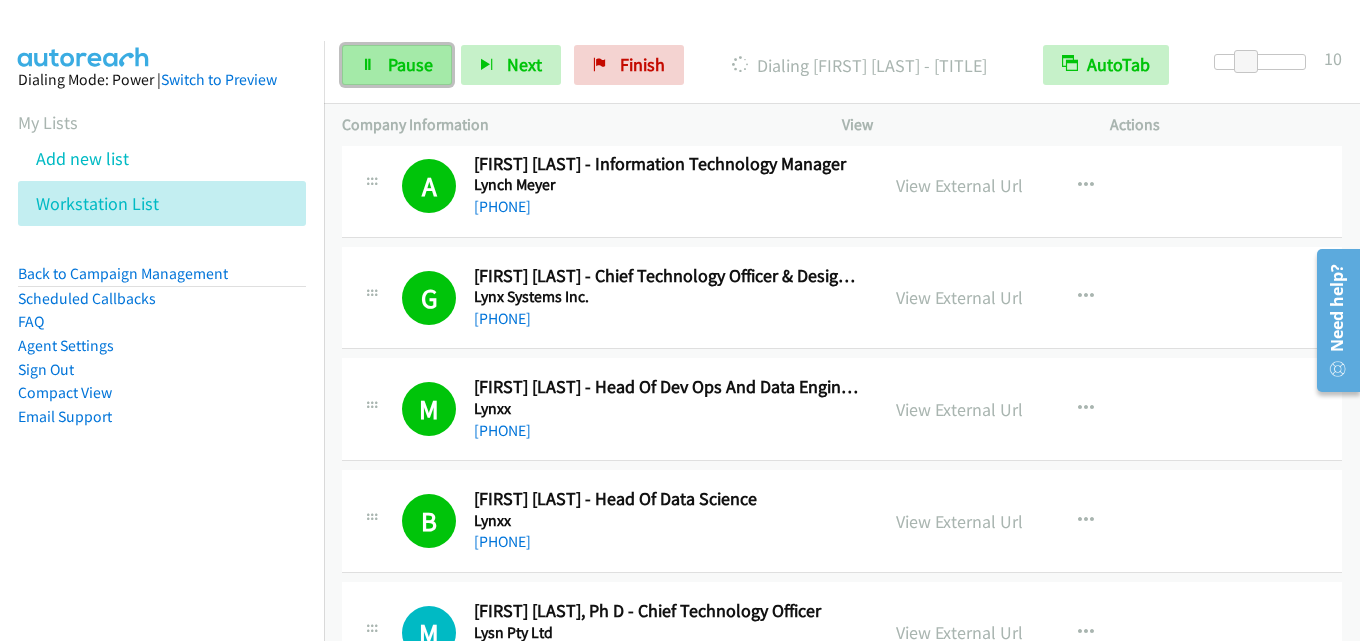 click on "[COMPANY]" at bounding box center (410, 64) 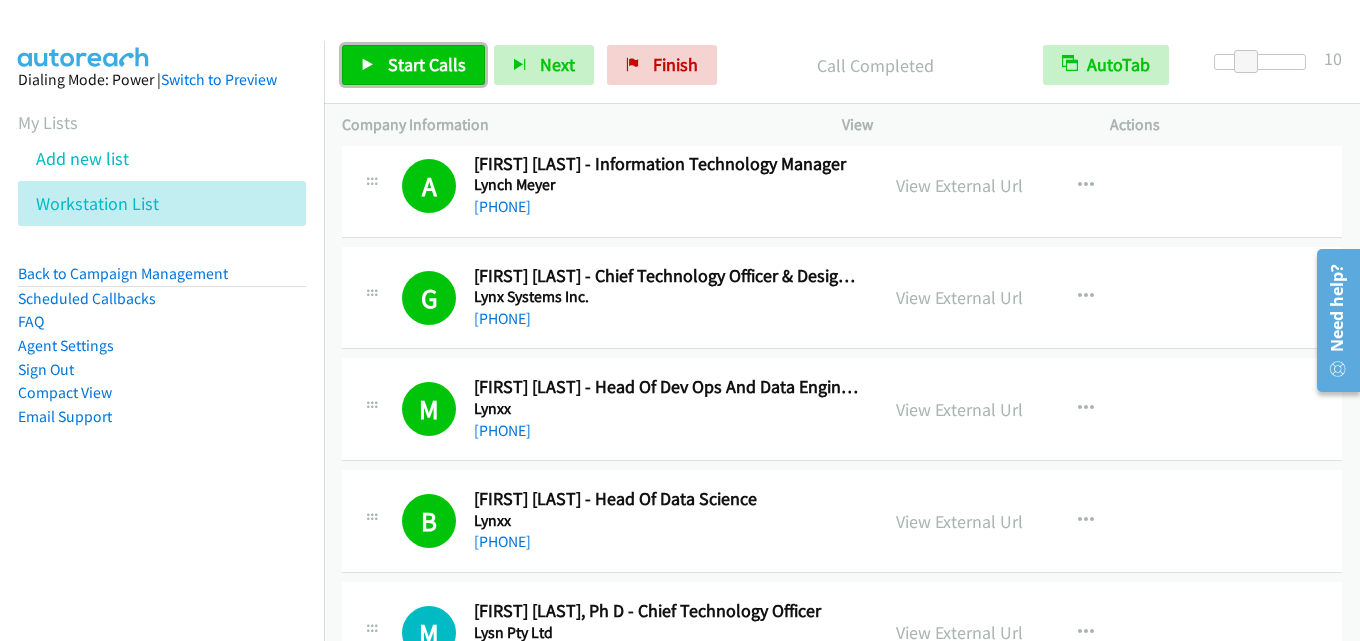 click on "Start Calls" at bounding box center (413, 65) 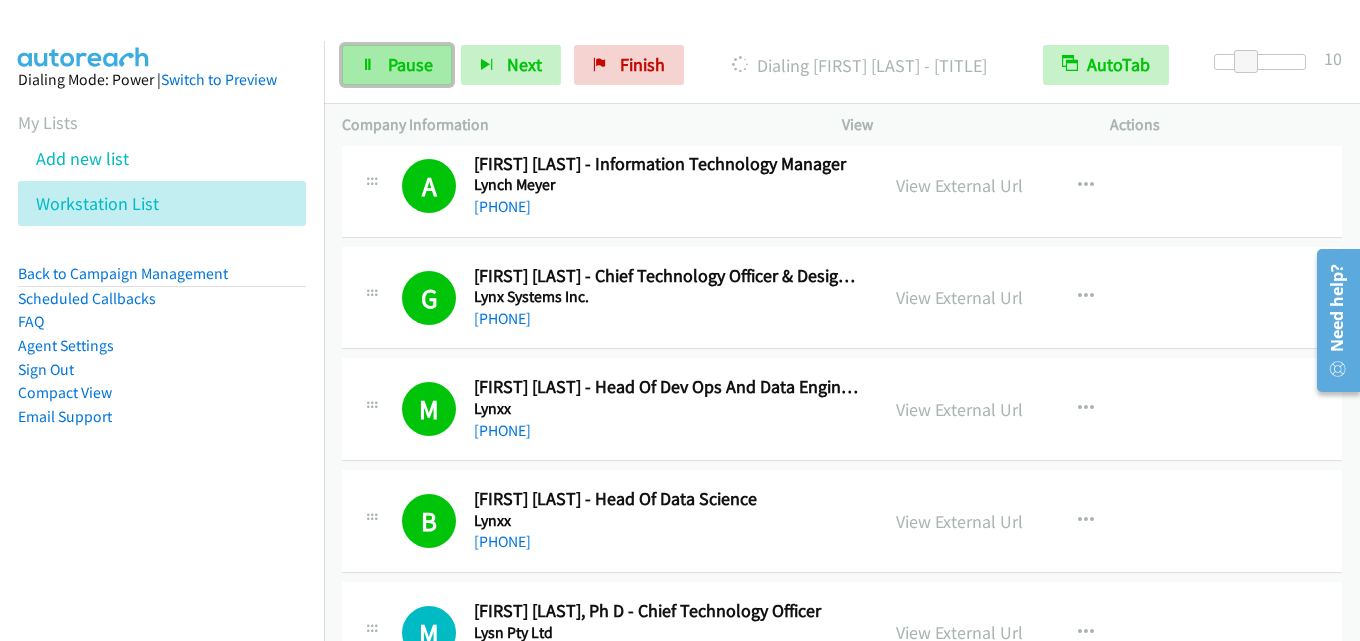 click on "[COMPANY]" at bounding box center [410, 64] 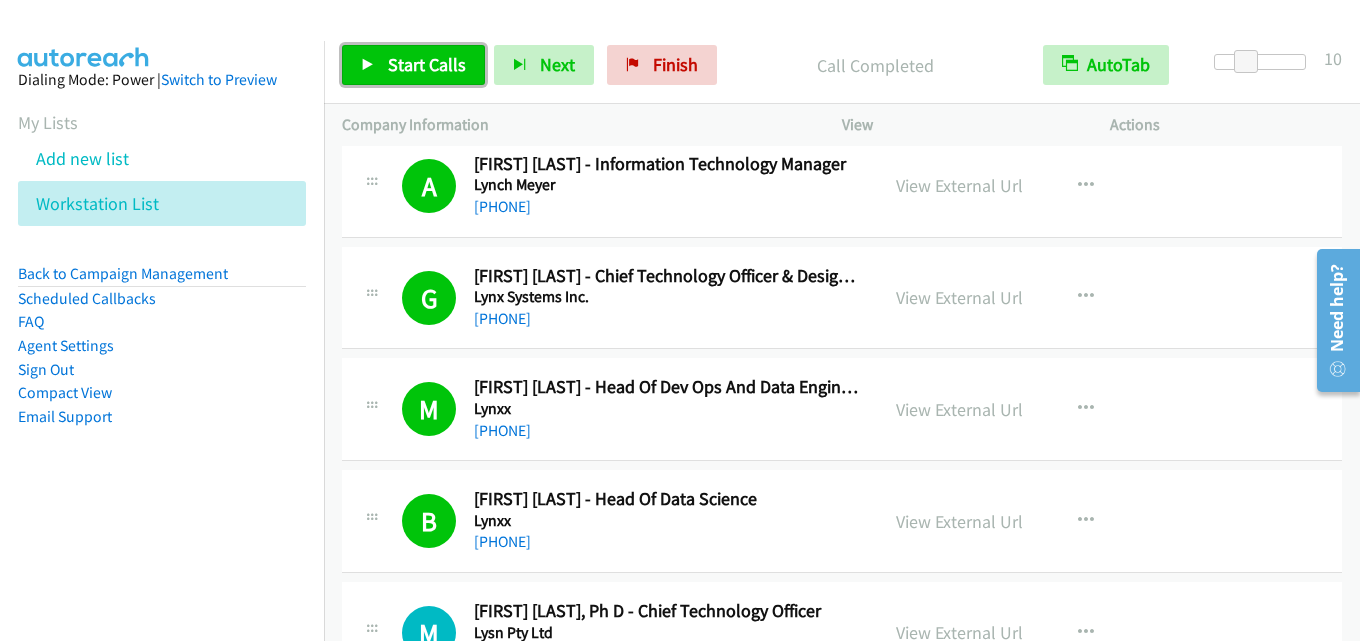 click at bounding box center (368, 66) 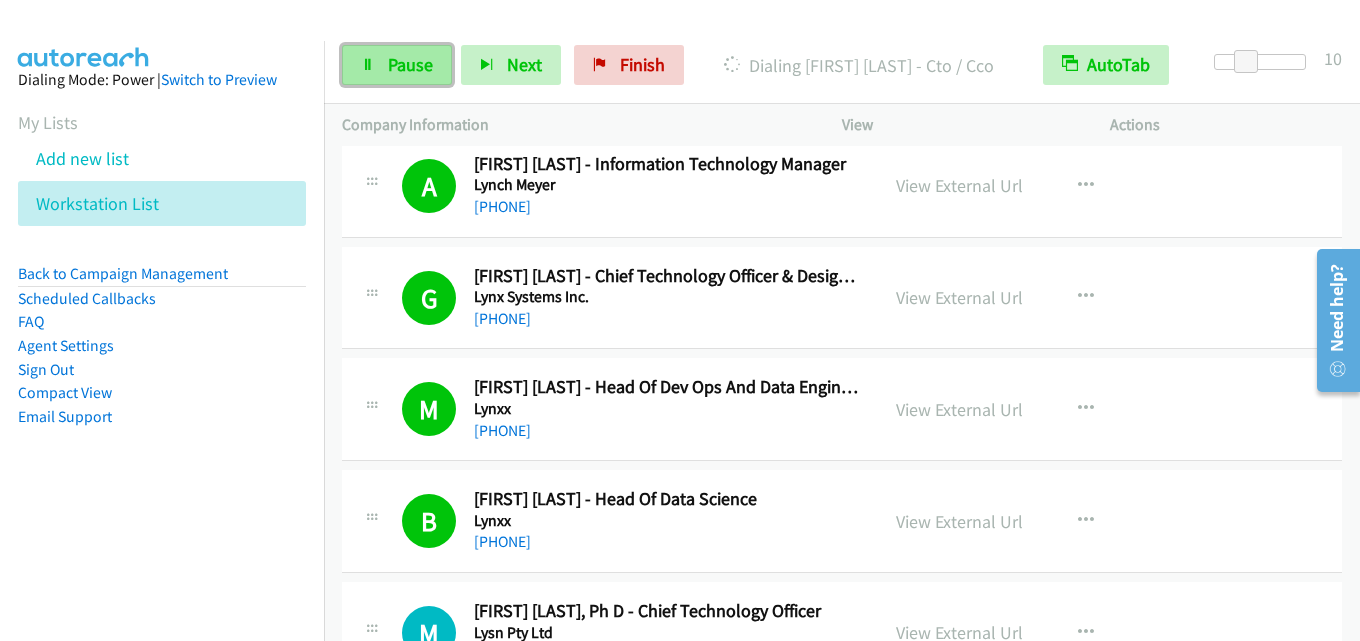 click on "[COMPANY]" at bounding box center (397, 65) 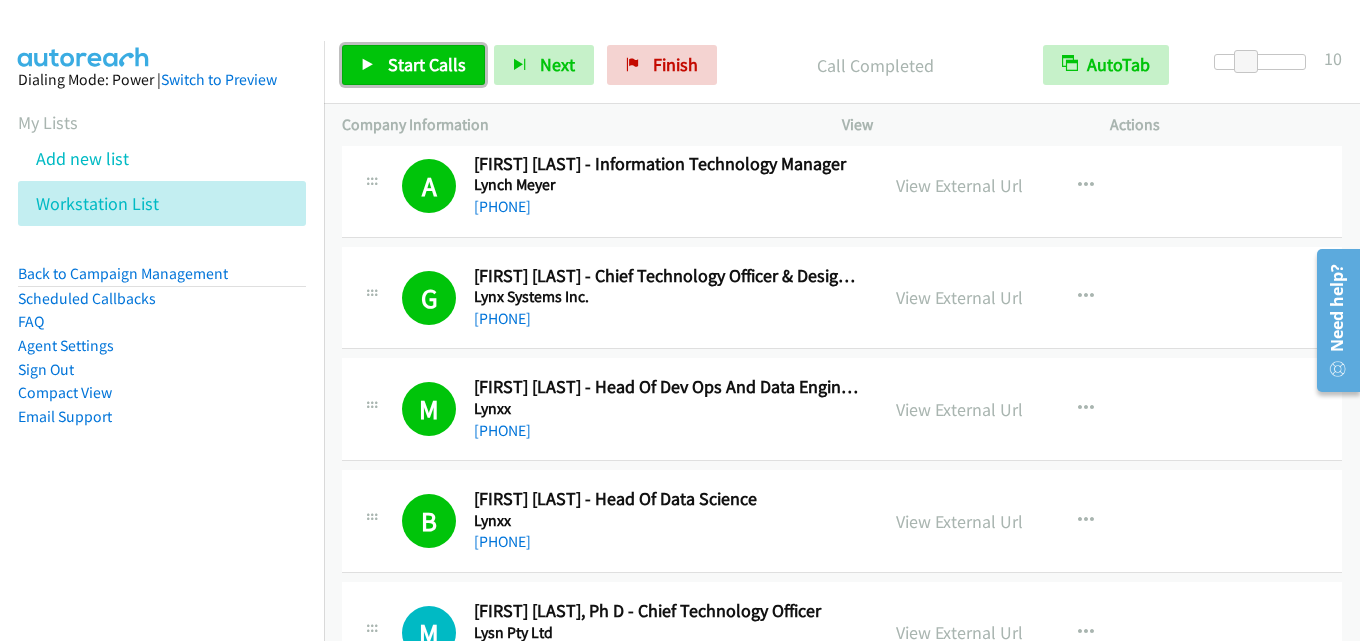 click on "Start Calls" at bounding box center (413, 65) 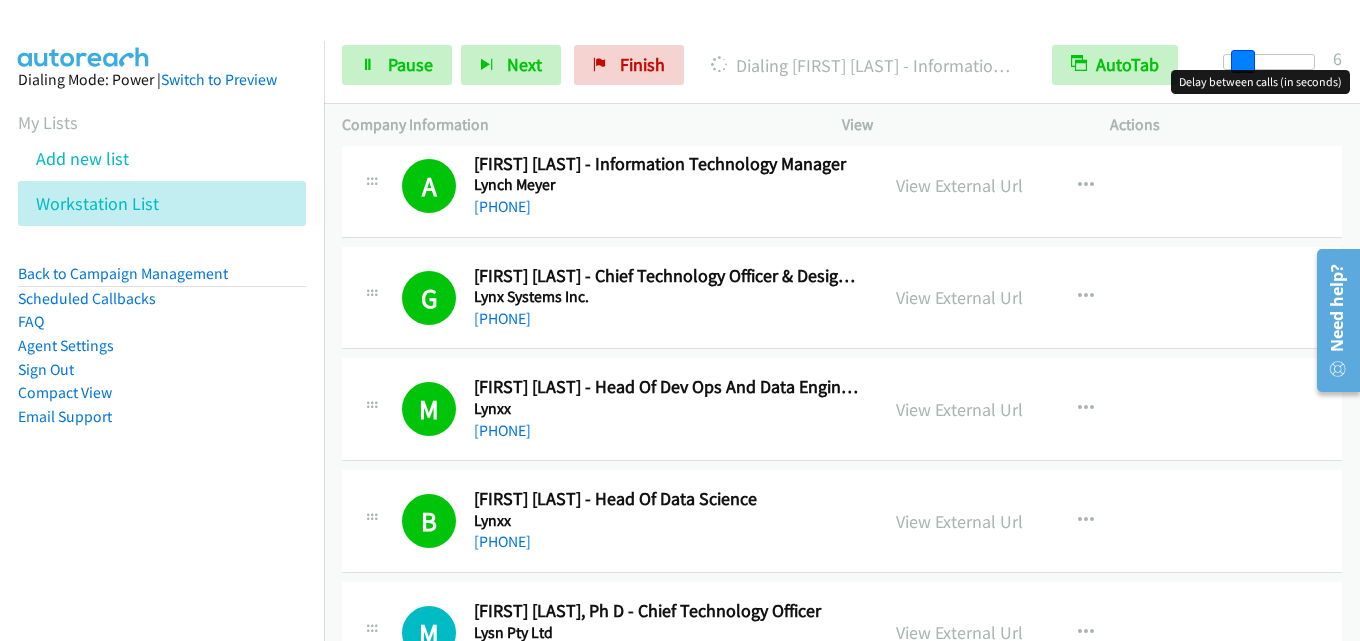 drag, startPoint x: 1242, startPoint y: 61, endPoint x: 1228, endPoint y: 66, distance: 14.866069 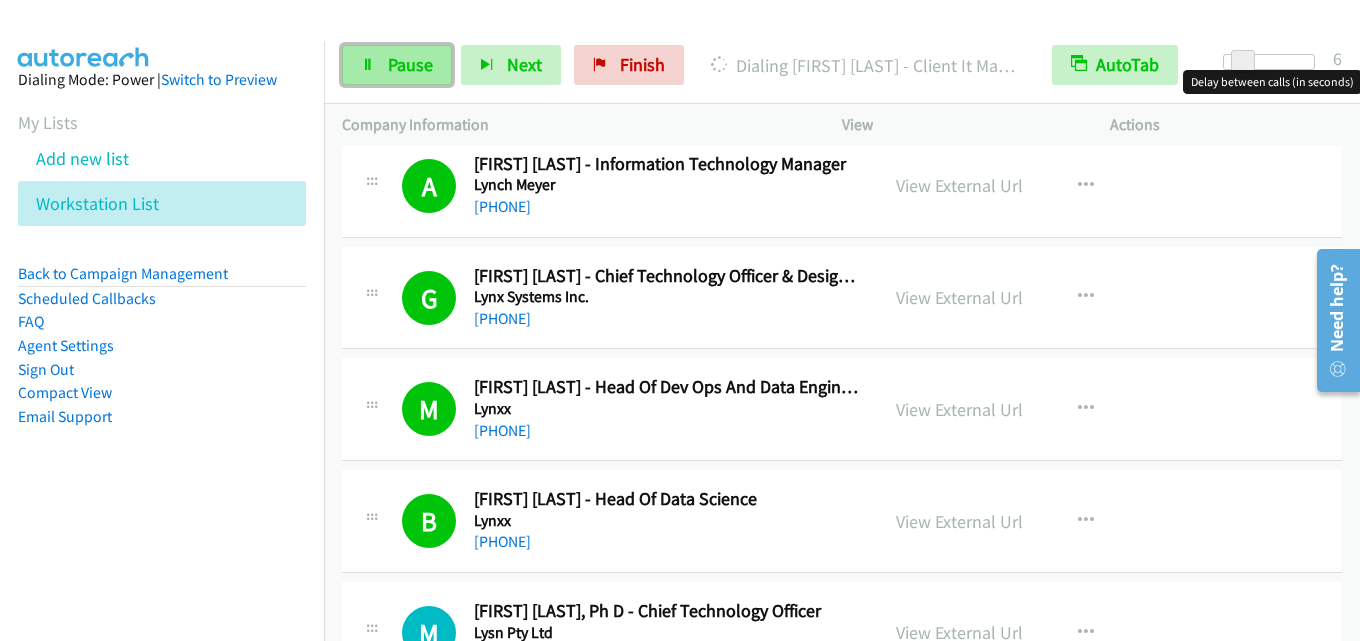 click on "[COMPANY]" at bounding box center (410, 64) 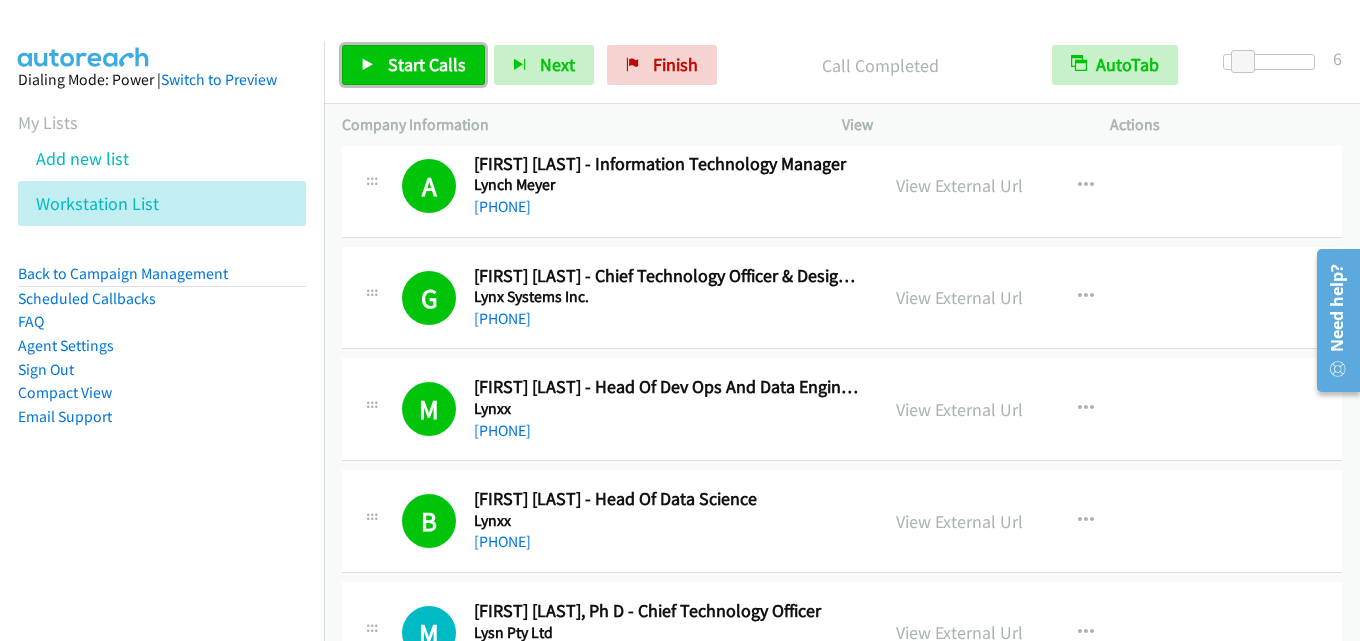 click at bounding box center [368, 66] 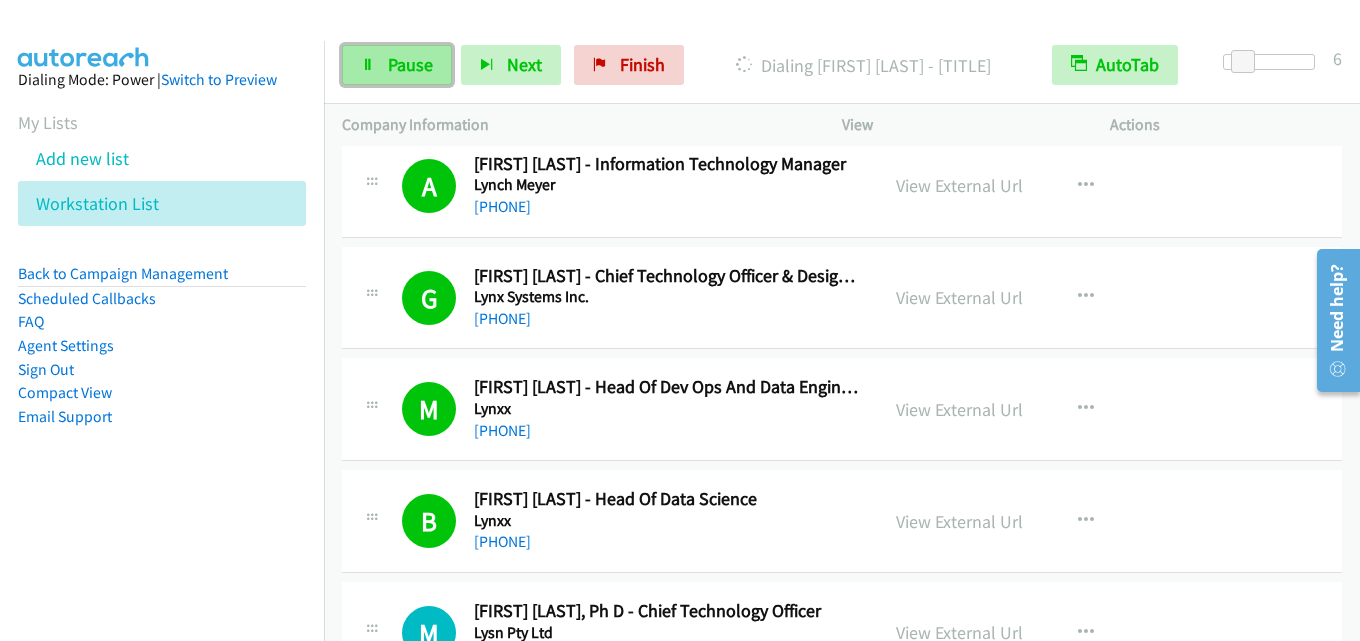 click at bounding box center (368, 66) 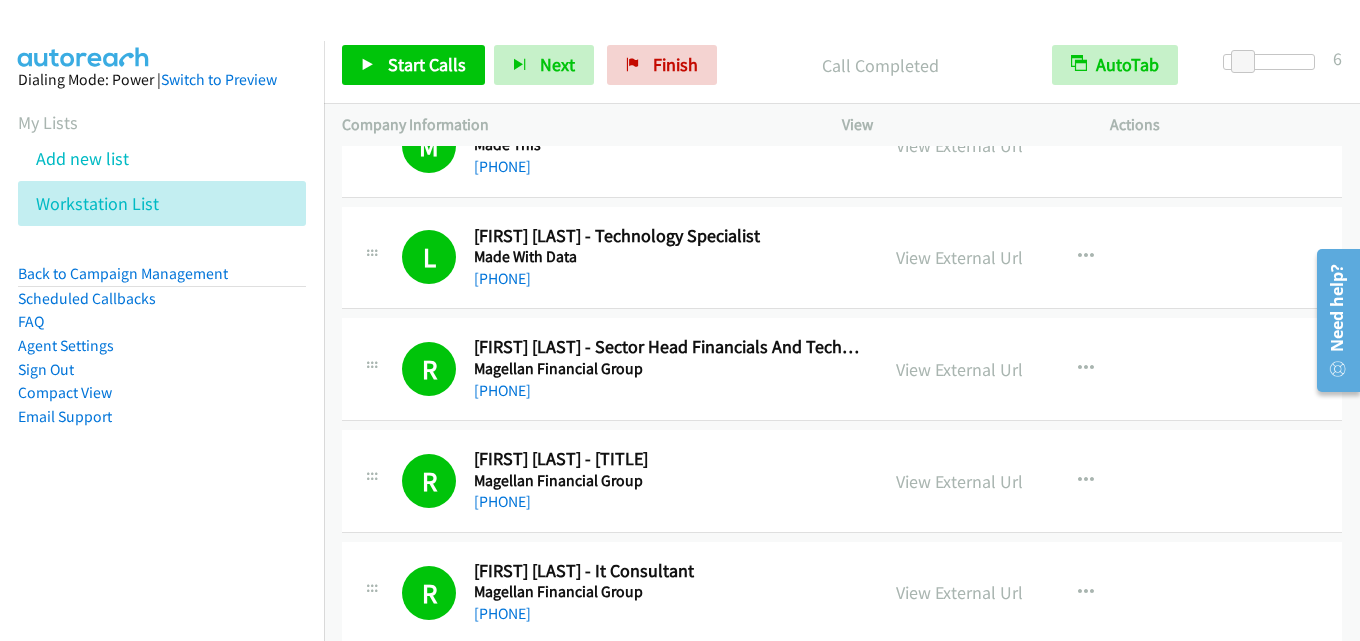 scroll, scrollTop: 7800, scrollLeft: 0, axis: vertical 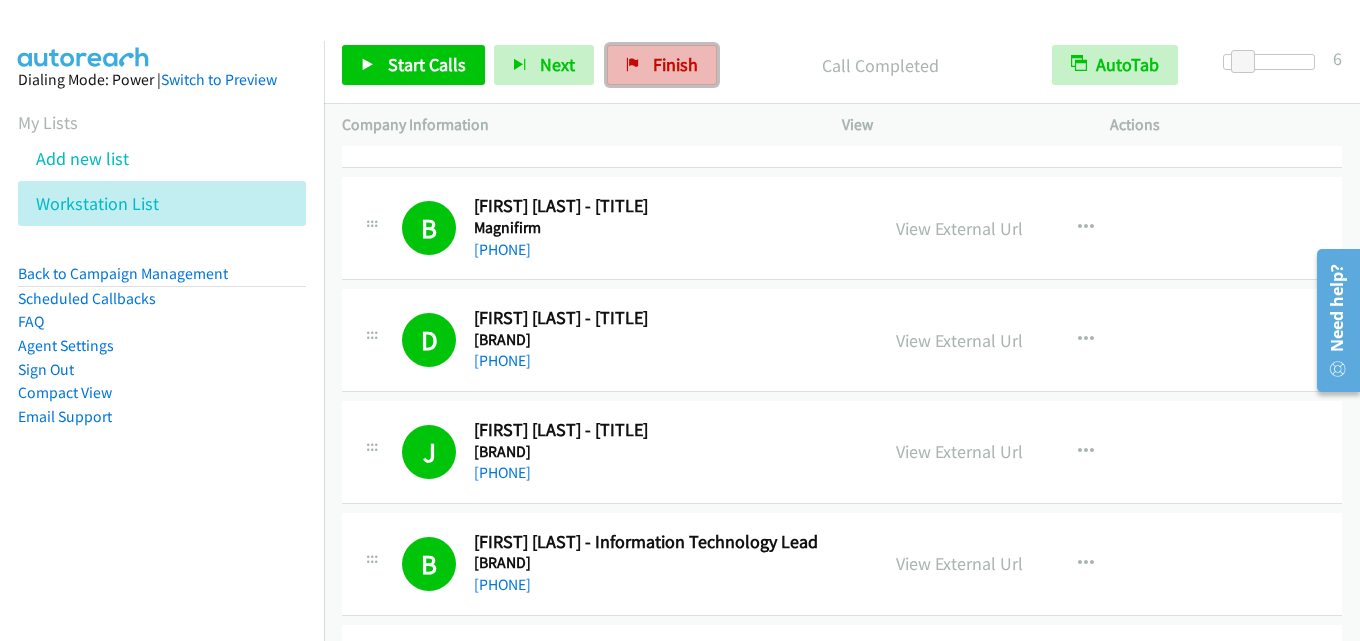 click on "Finish" at bounding box center [675, 64] 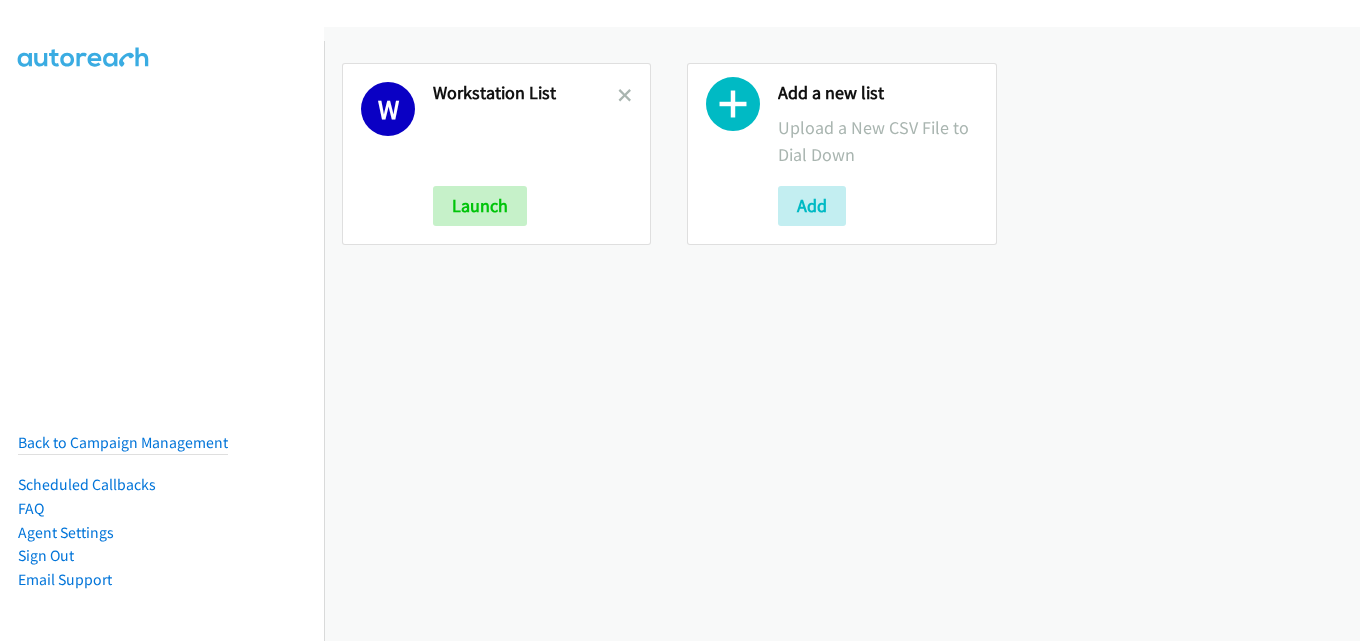 scroll, scrollTop: 0, scrollLeft: 0, axis: both 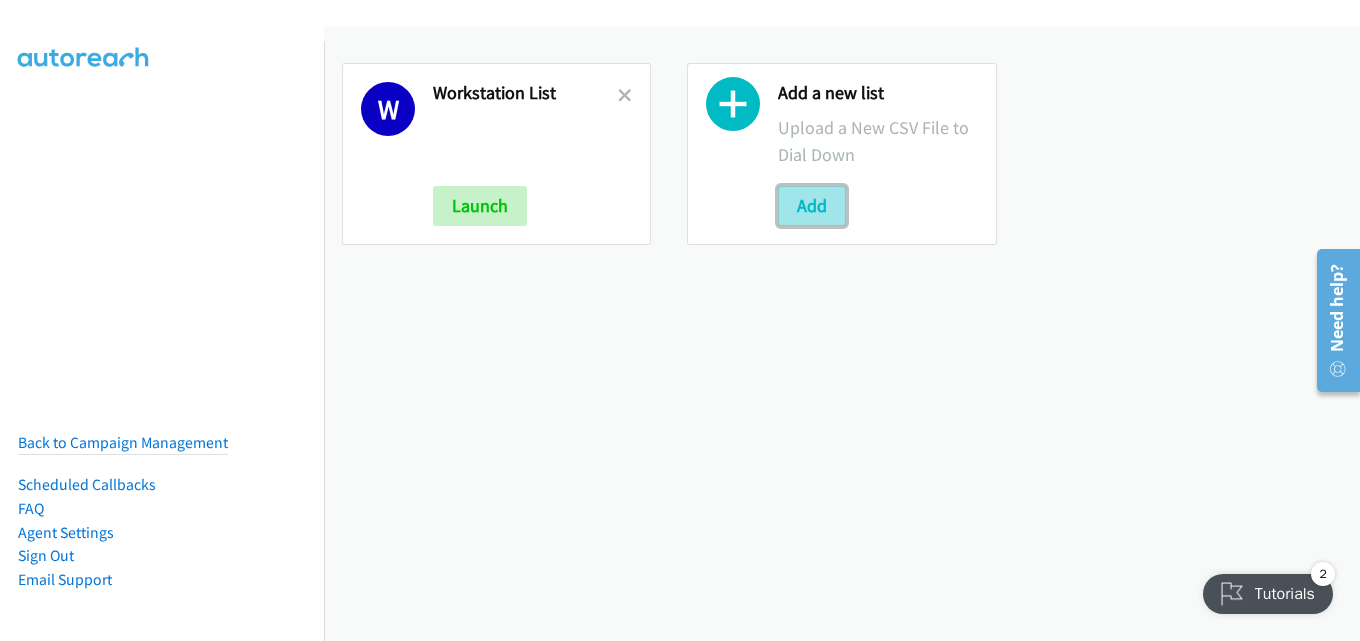 click on "Add" at bounding box center (812, 206) 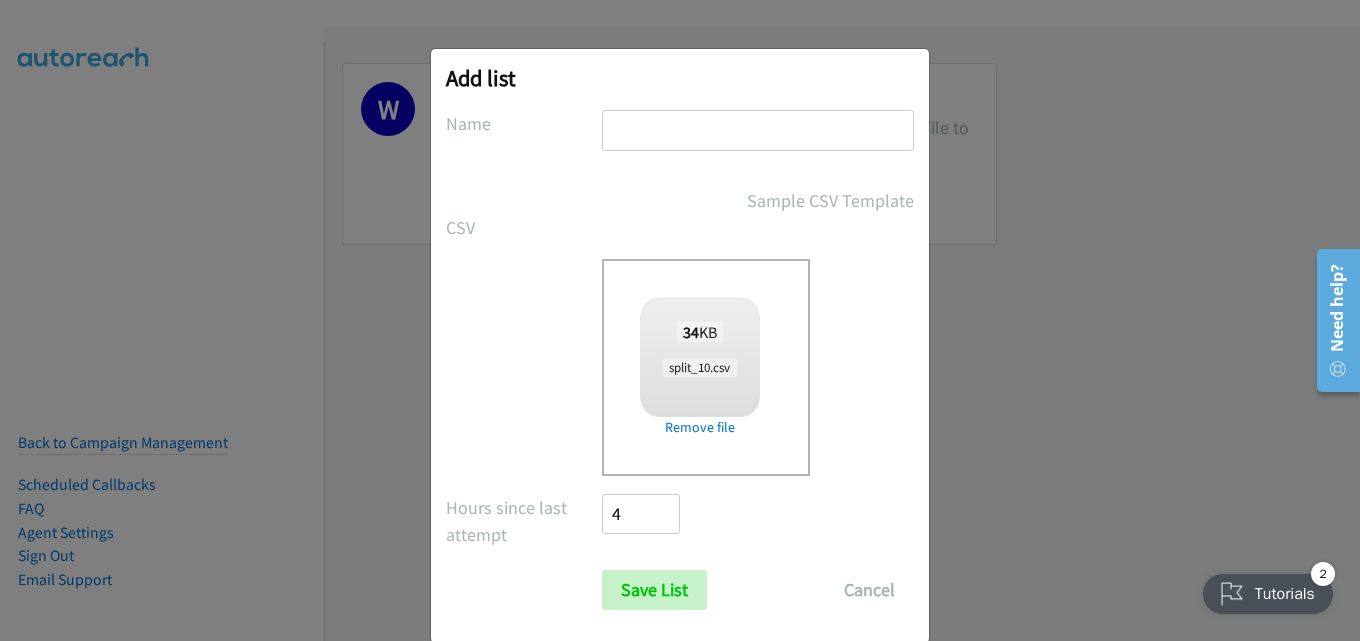 click at bounding box center (758, 130) 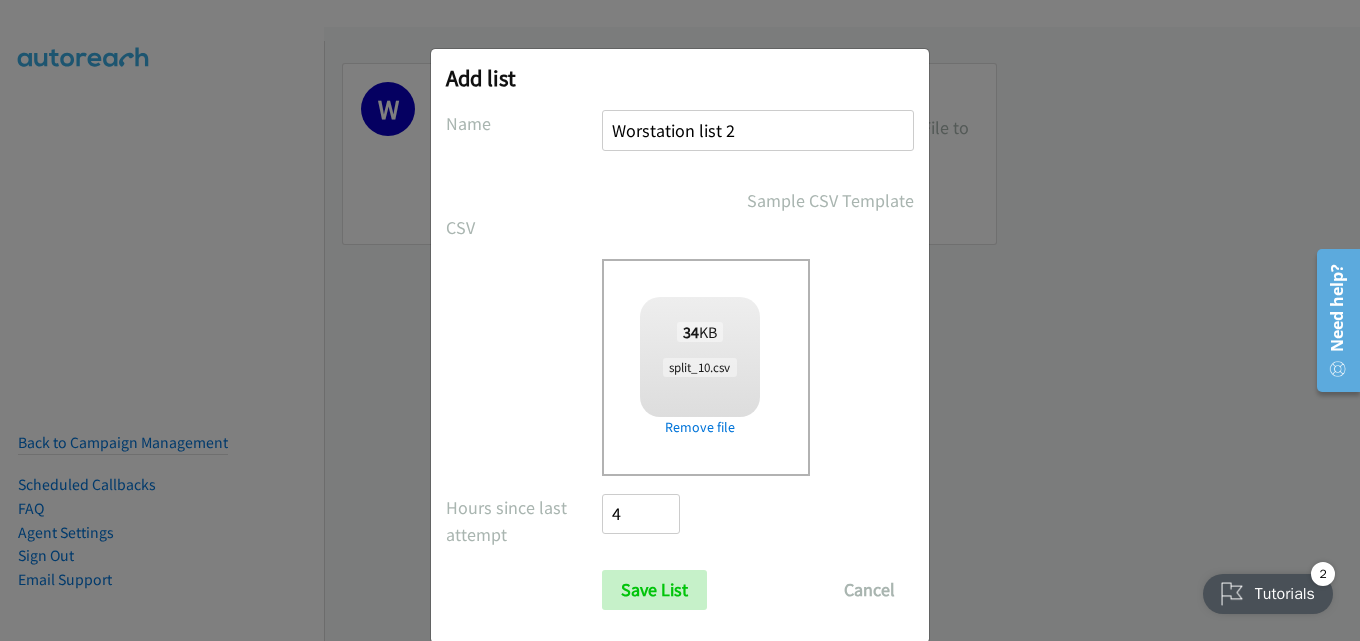 drag, startPoint x: 632, startPoint y: 139, endPoint x: 641, endPoint y: 154, distance: 17.492855 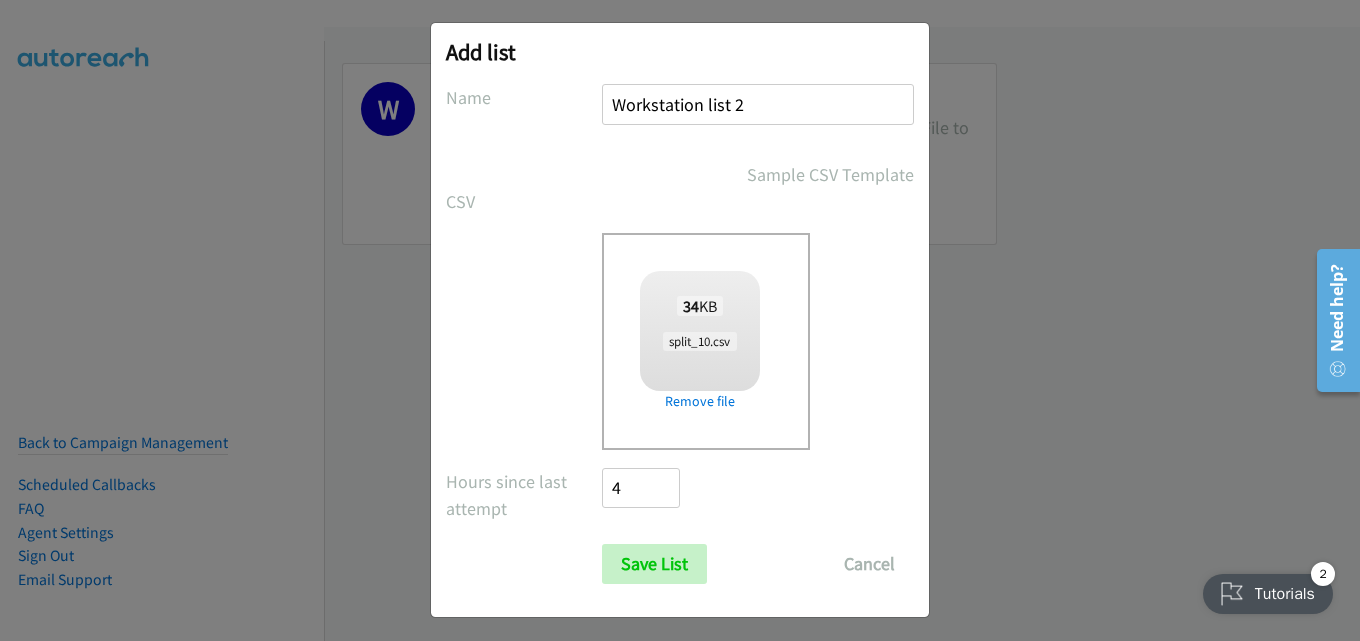 scroll, scrollTop: 33, scrollLeft: 0, axis: vertical 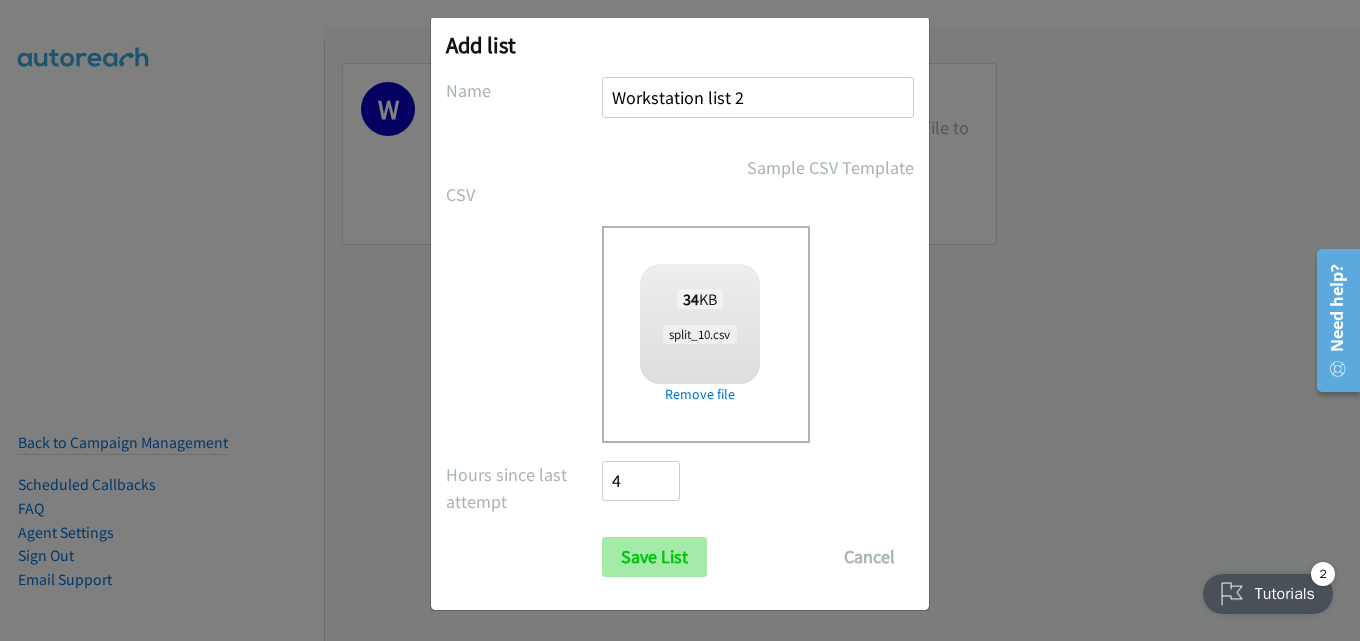 type on "Workstation list 2" 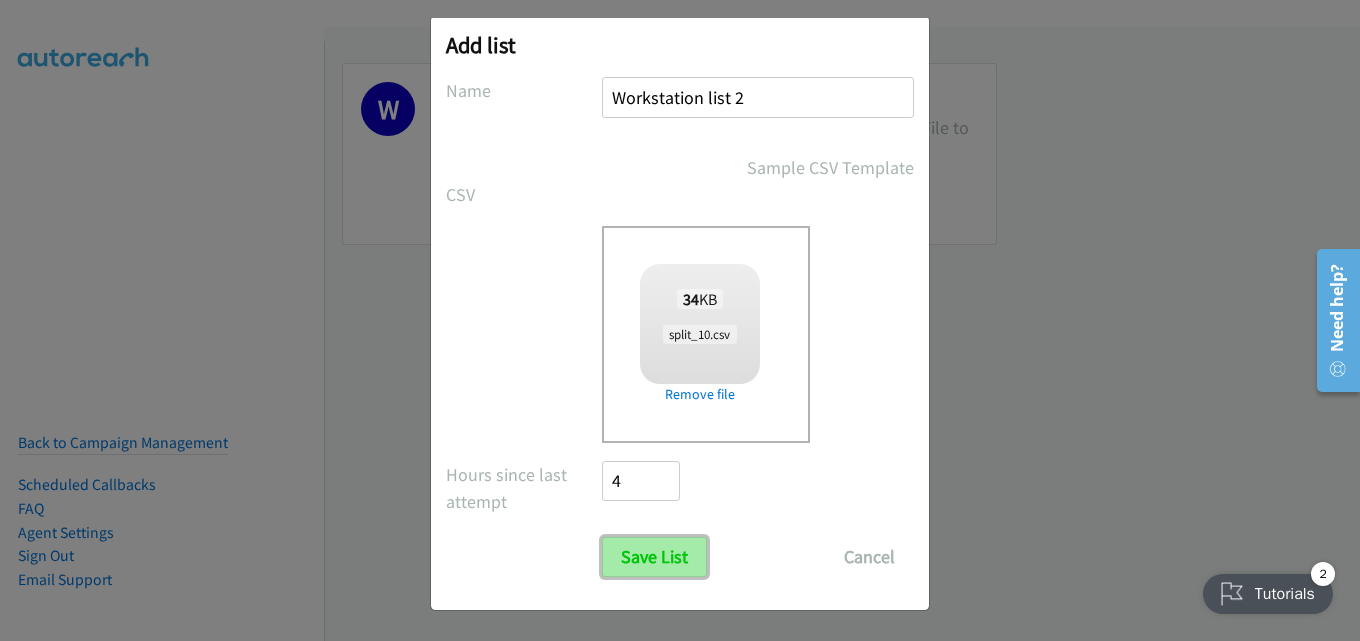 click on "Save List" at bounding box center (654, 557) 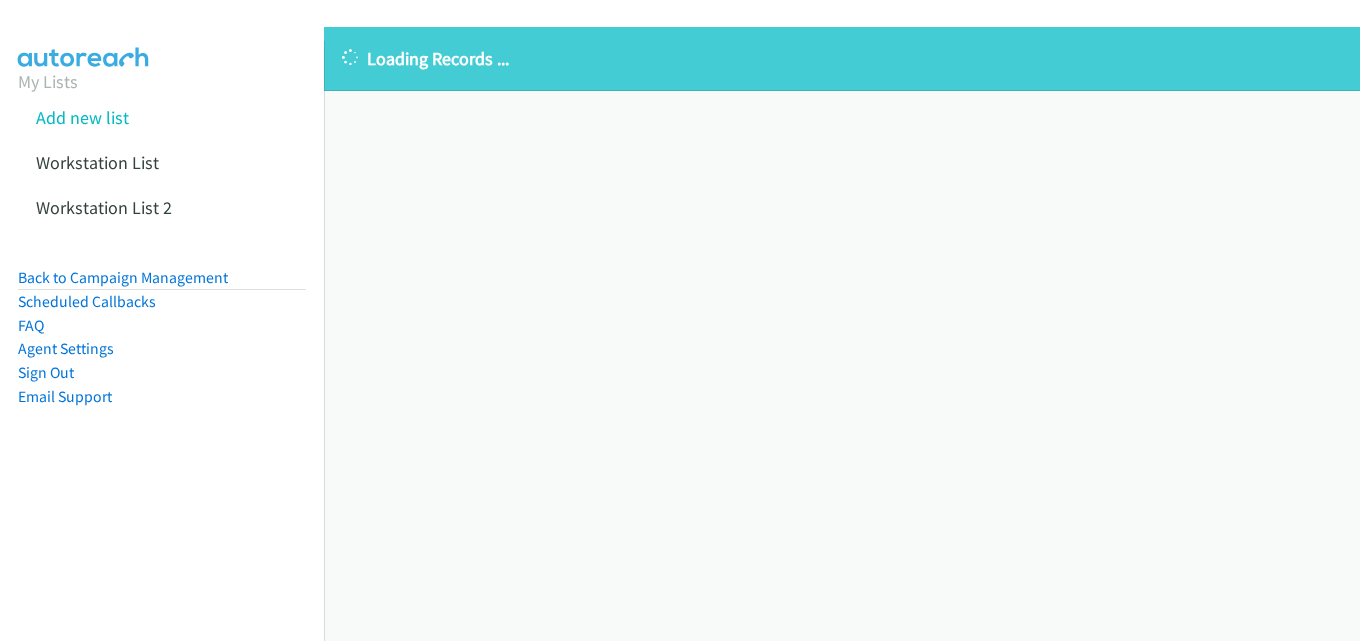 scroll, scrollTop: 0, scrollLeft: 0, axis: both 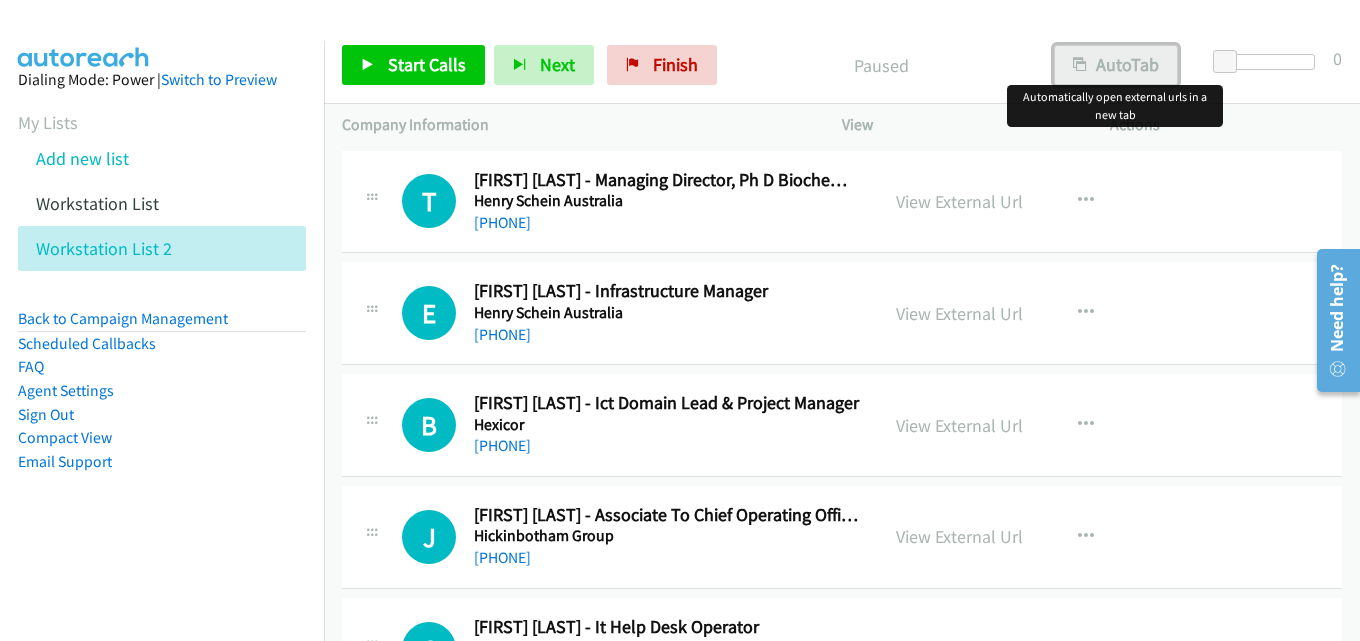 click on "AutoTab" at bounding box center [1116, 65] 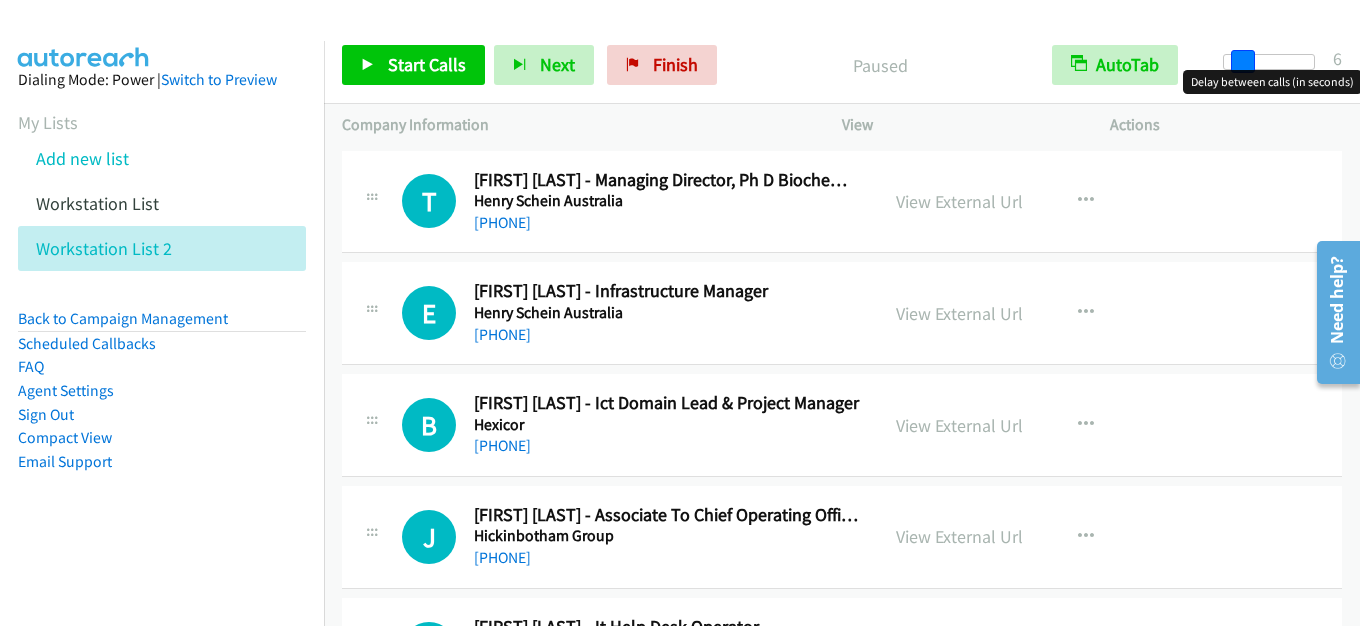 drag, startPoint x: 1224, startPoint y: 64, endPoint x: 1242, endPoint y: 63, distance: 18.027756 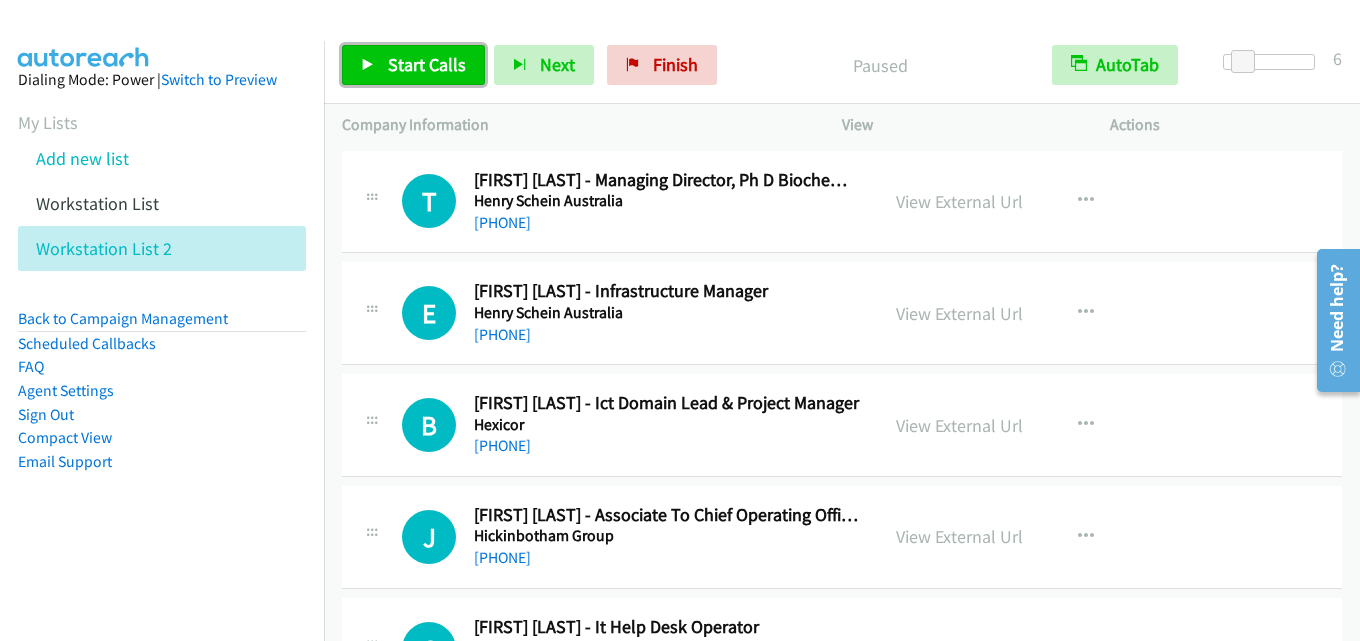 click at bounding box center [368, 66] 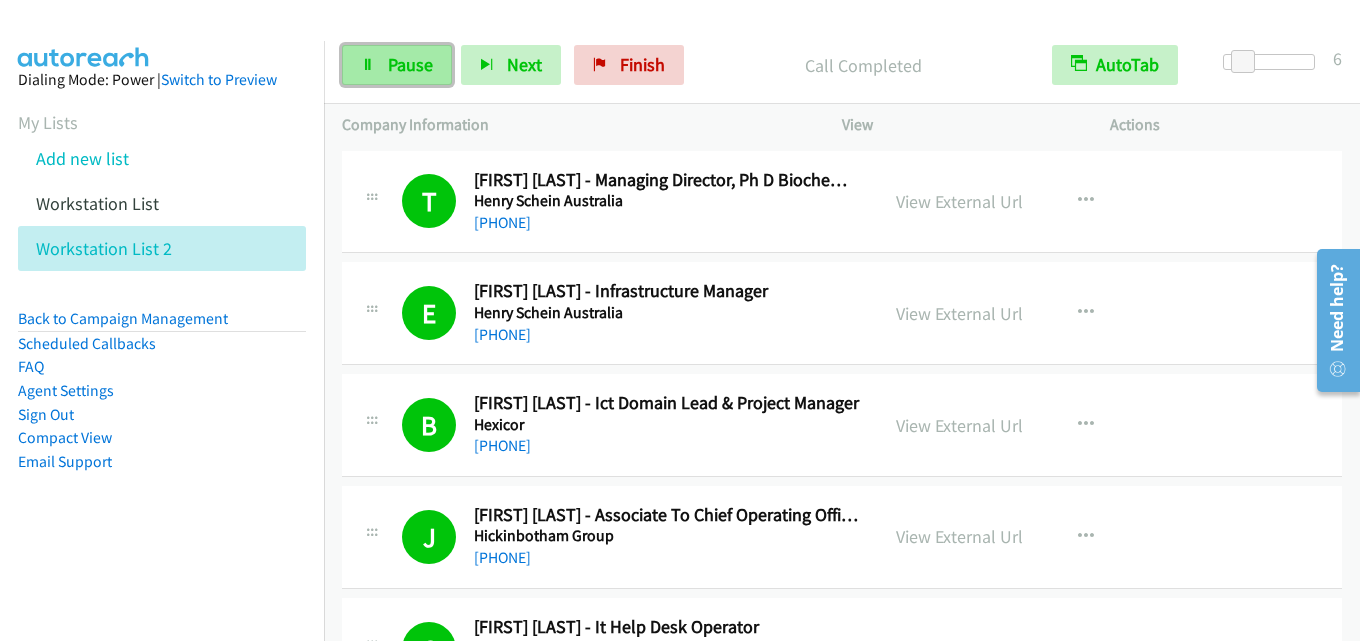 click on "[COMPANY]" at bounding box center (410, 64) 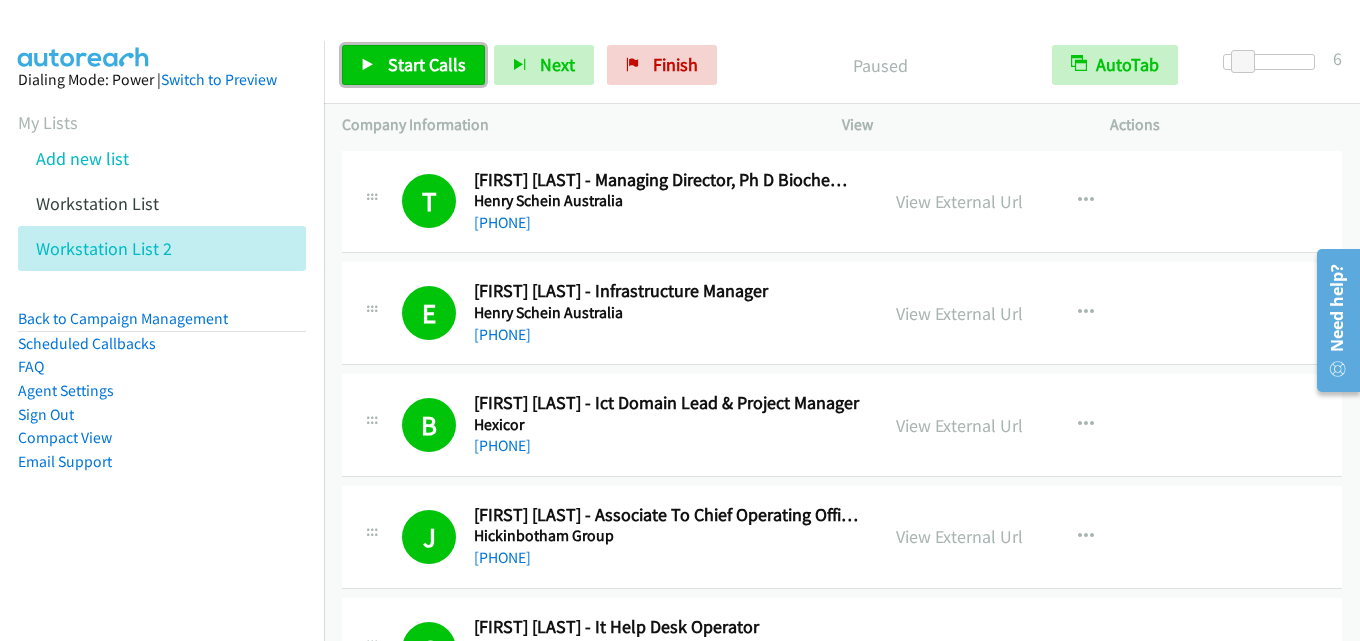 click at bounding box center (368, 66) 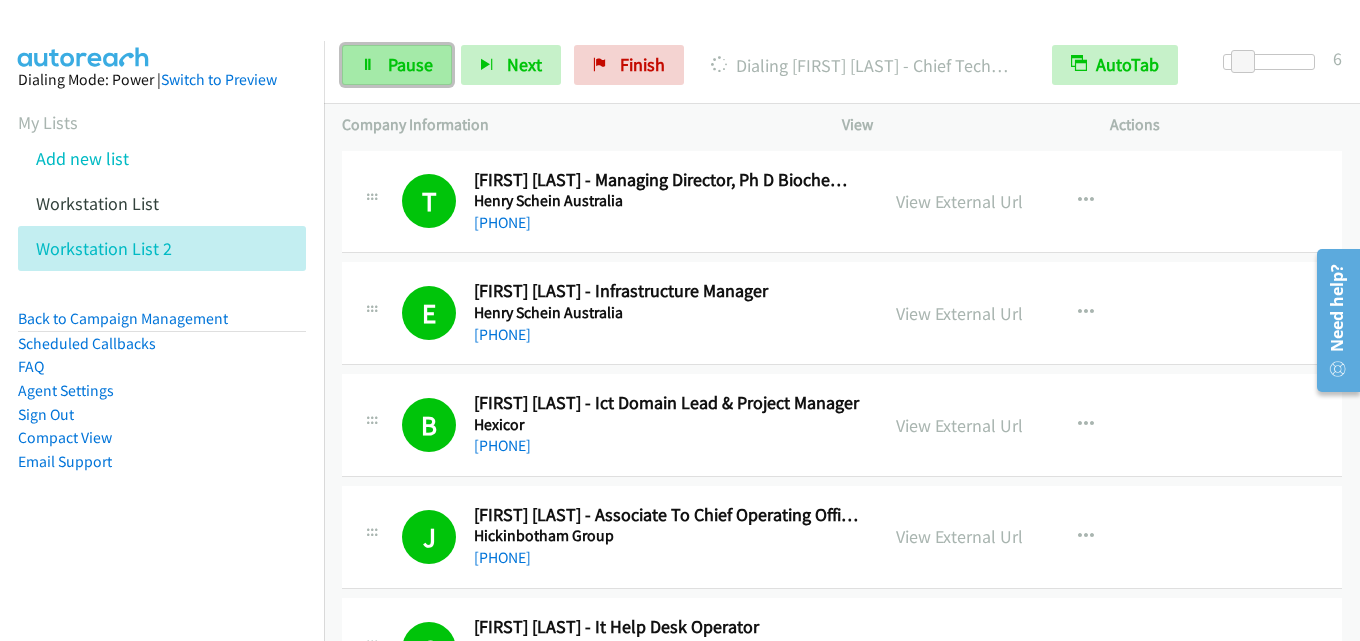 click on "[COMPANY]" at bounding box center [397, 65] 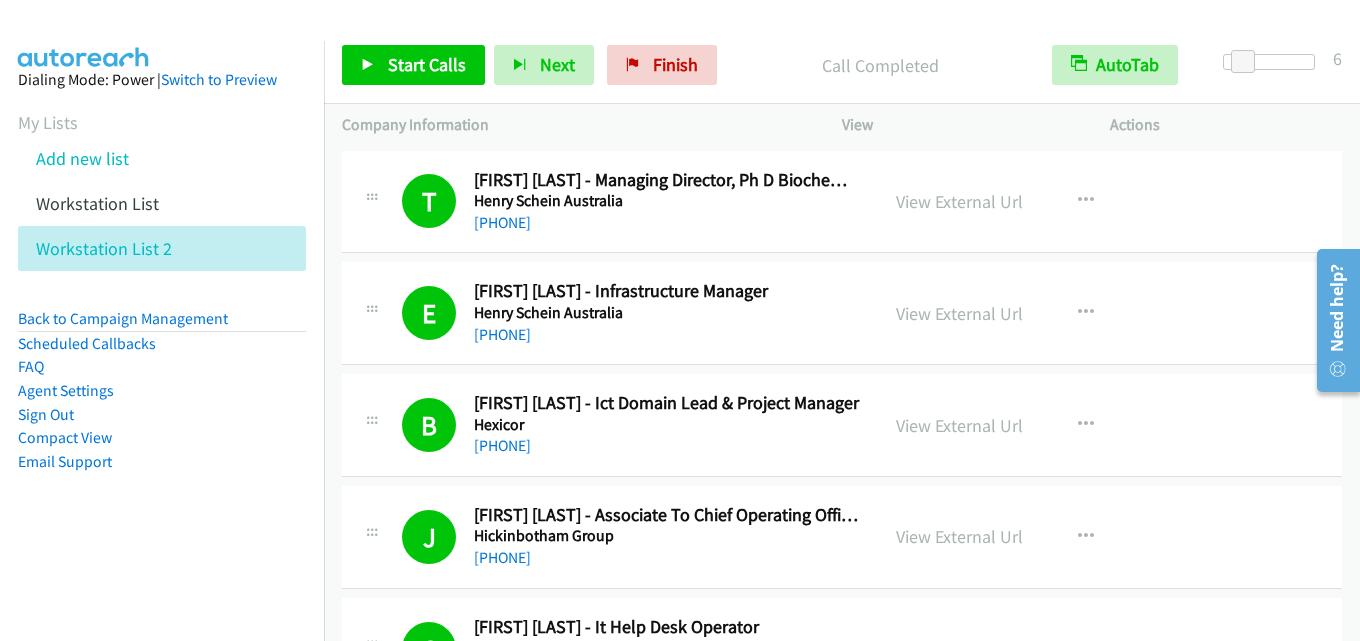 click on "Start Calls
Pause
Next
Finish
Call Completed
AutoTab
AutoTab
6" at bounding box center [842, 65] 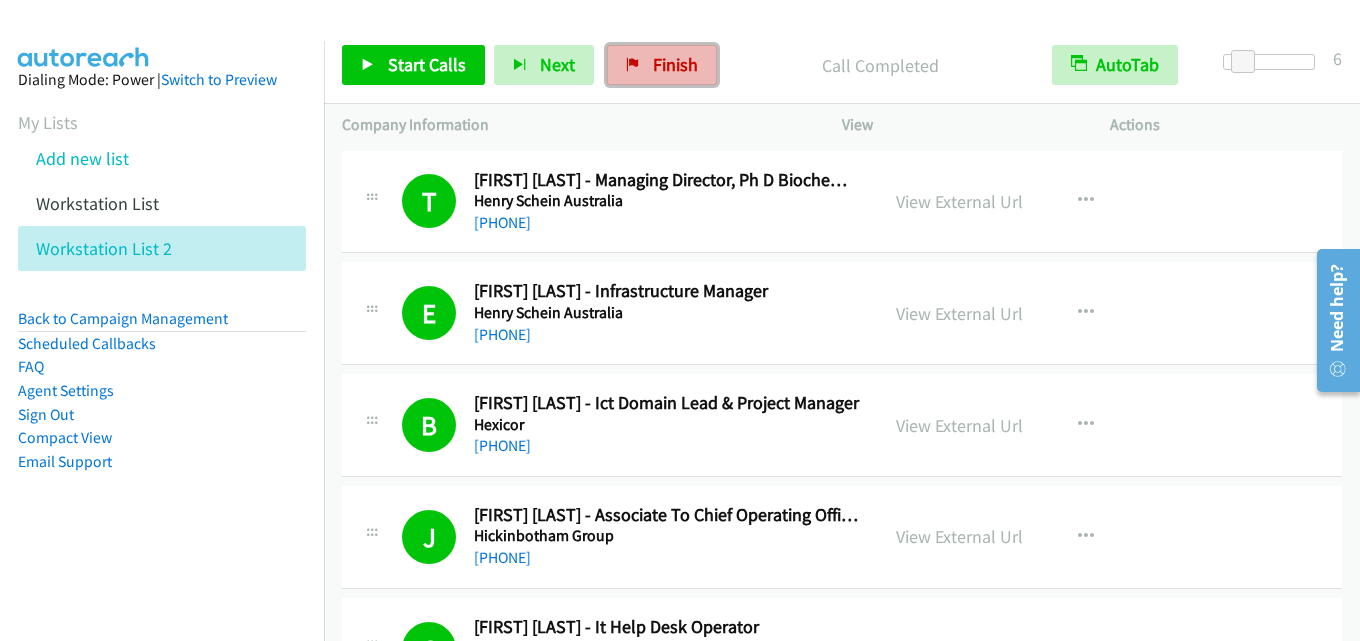 click on "Finish" at bounding box center (662, 65) 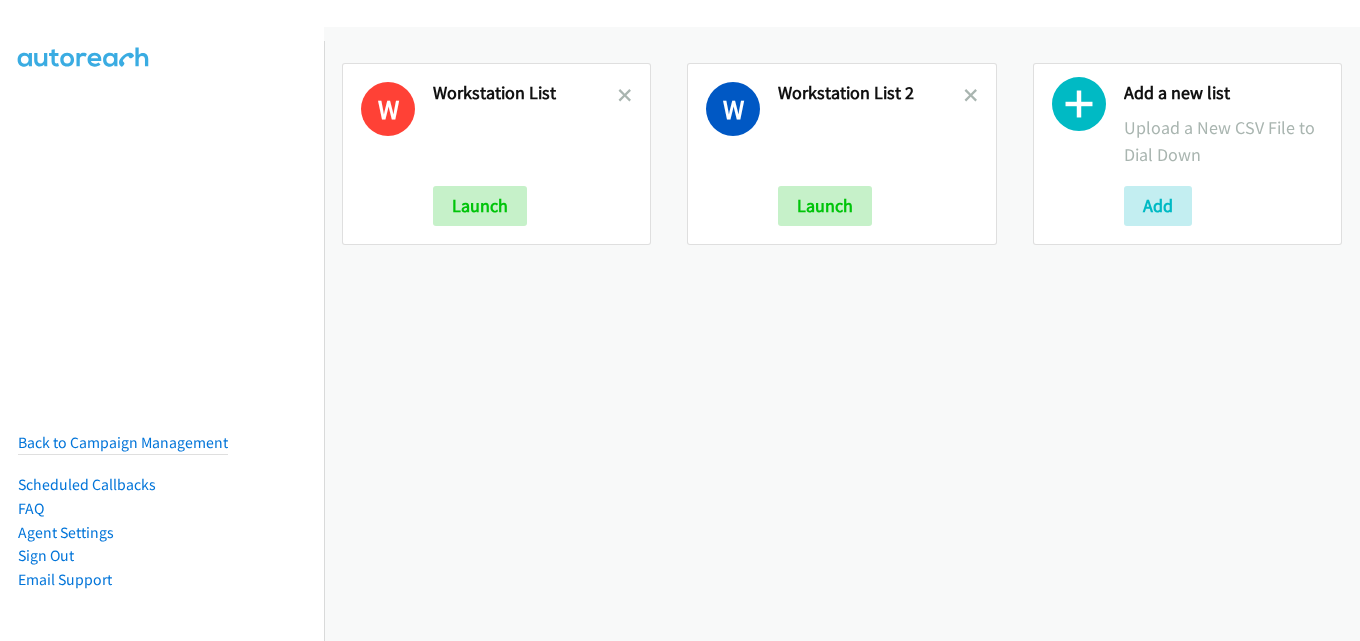 scroll, scrollTop: 0, scrollLeft: 0, axis: both 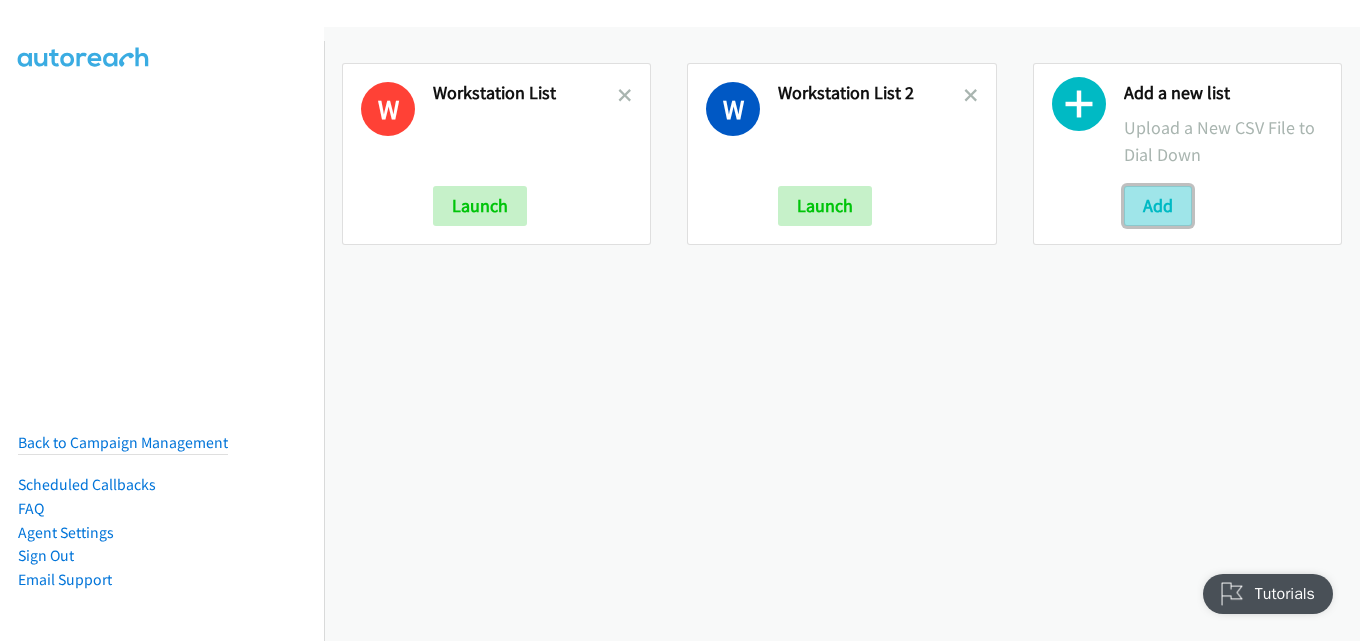 click on "Add" at bounding box center (1158, 206) 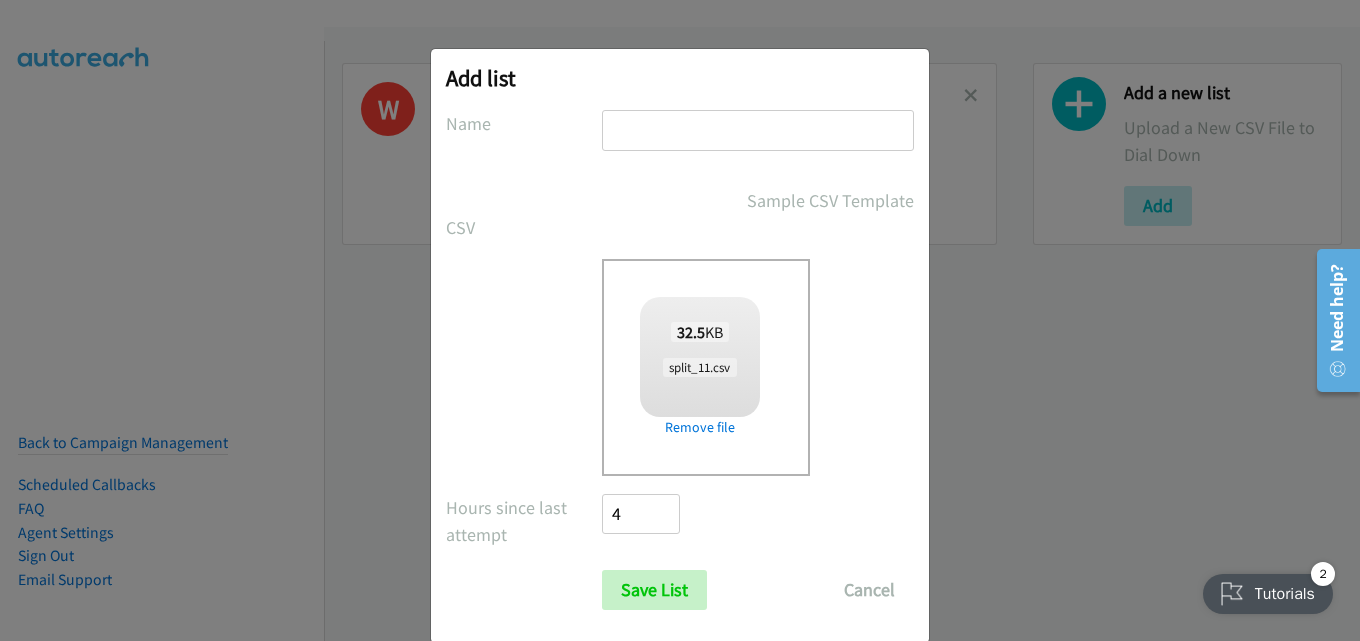 click at bounding box center [758, 130] 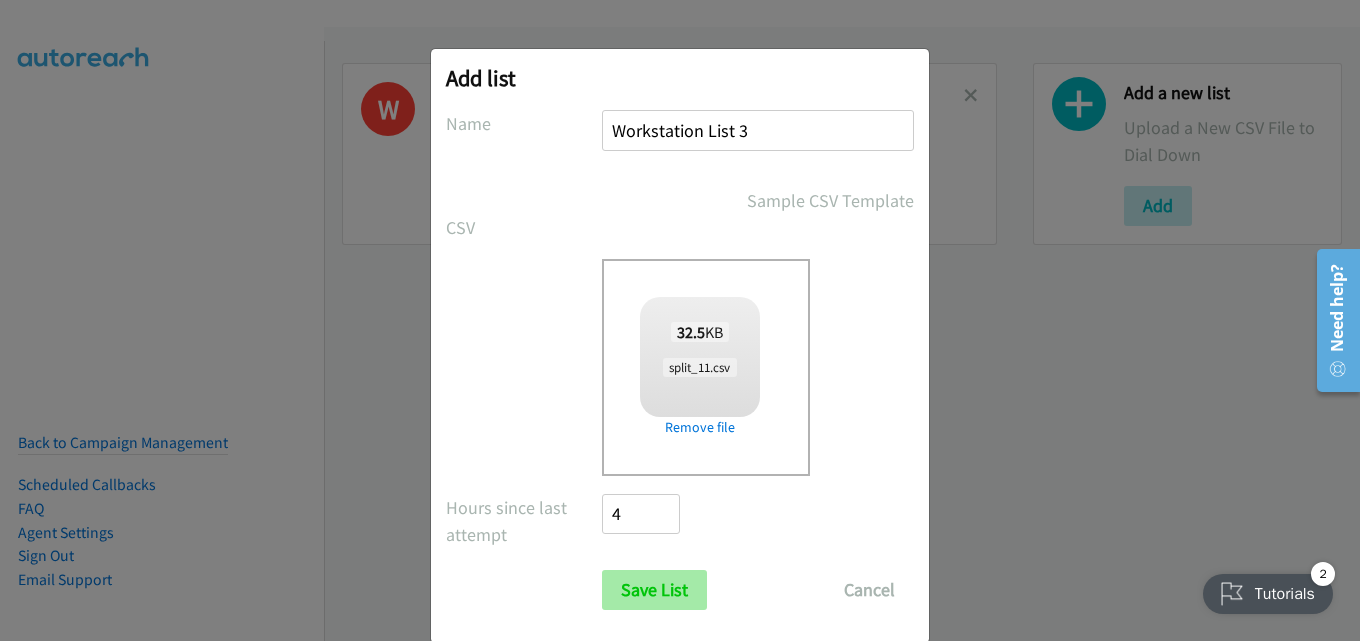 type on "Workstation List 3" 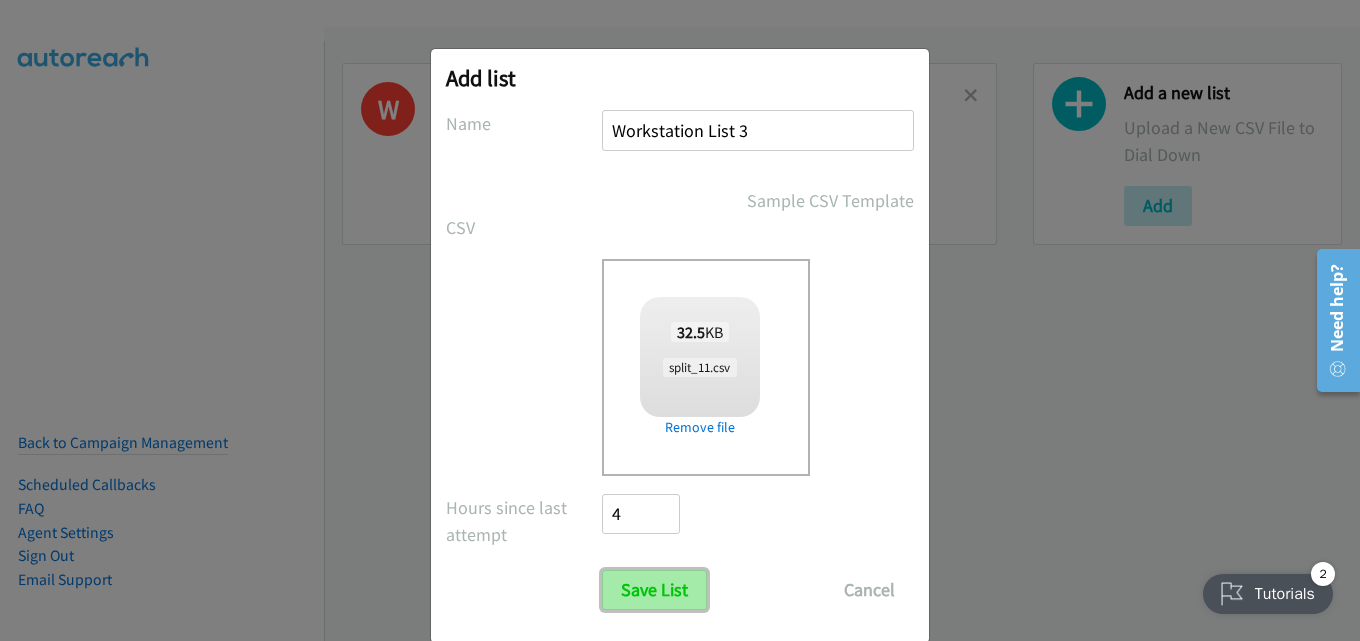 click on "Save List" at bounding box center [654, 590] 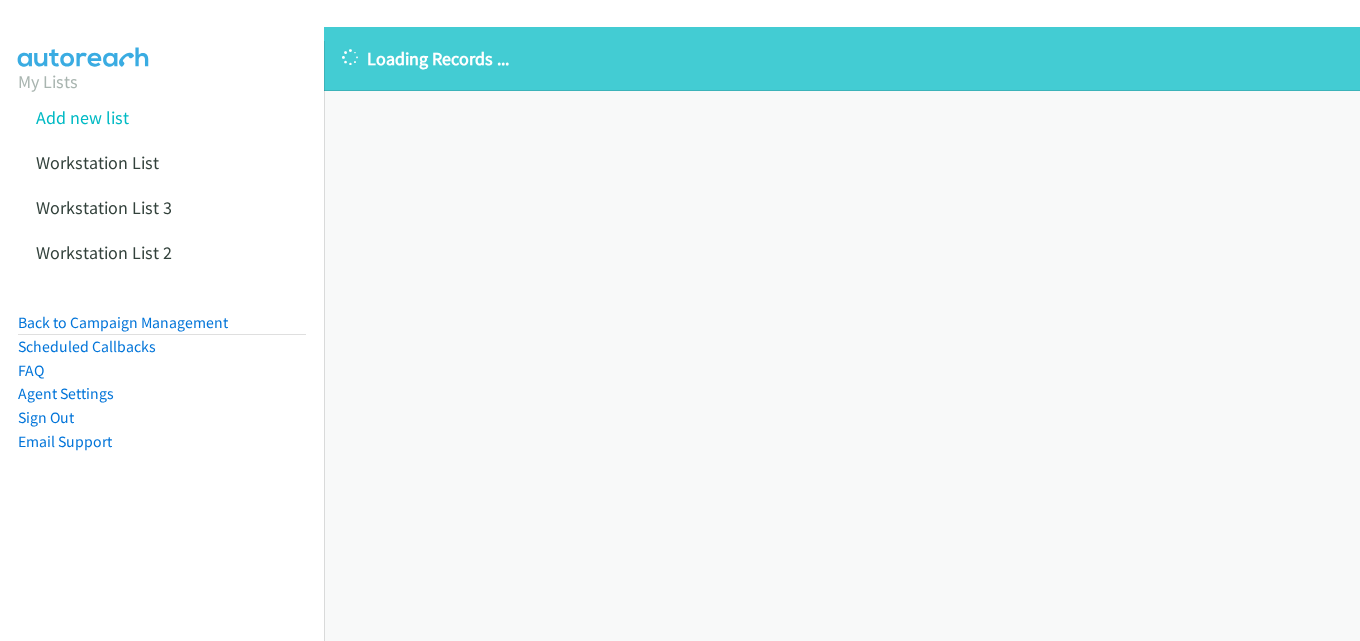 scroll, scrollTop: 0, scrollLeft: 0, axis: both 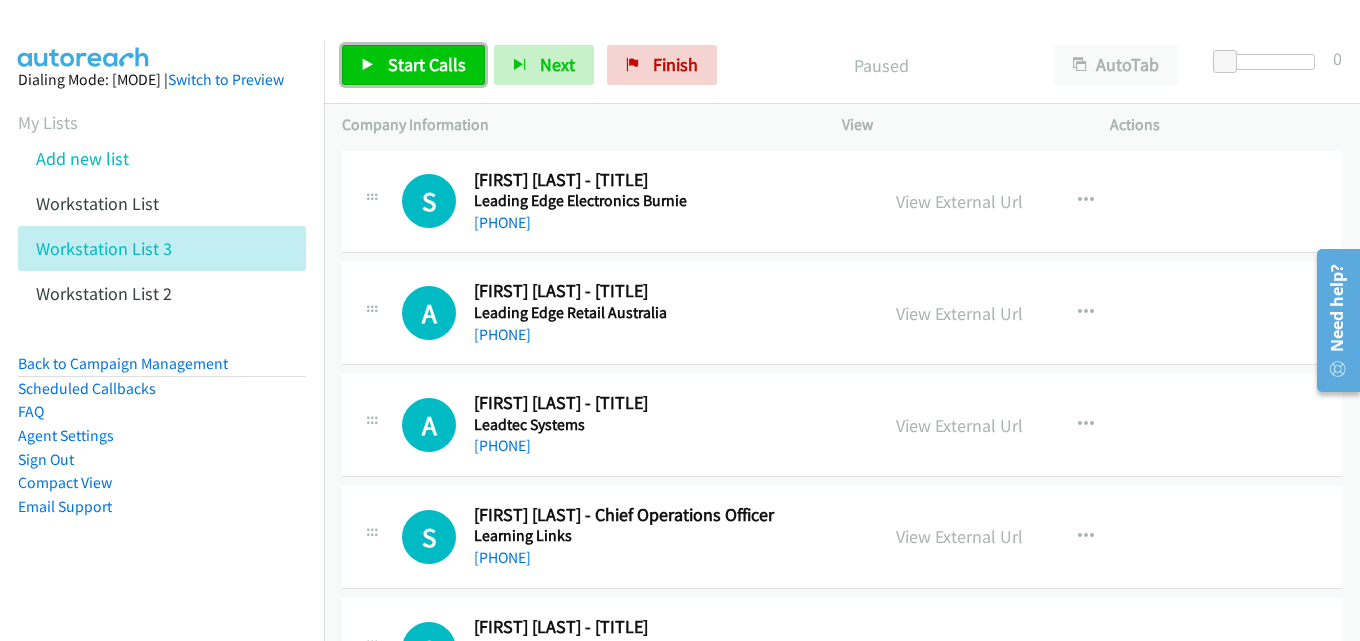 click on "Start Calls" at bounding box center [413, 65] 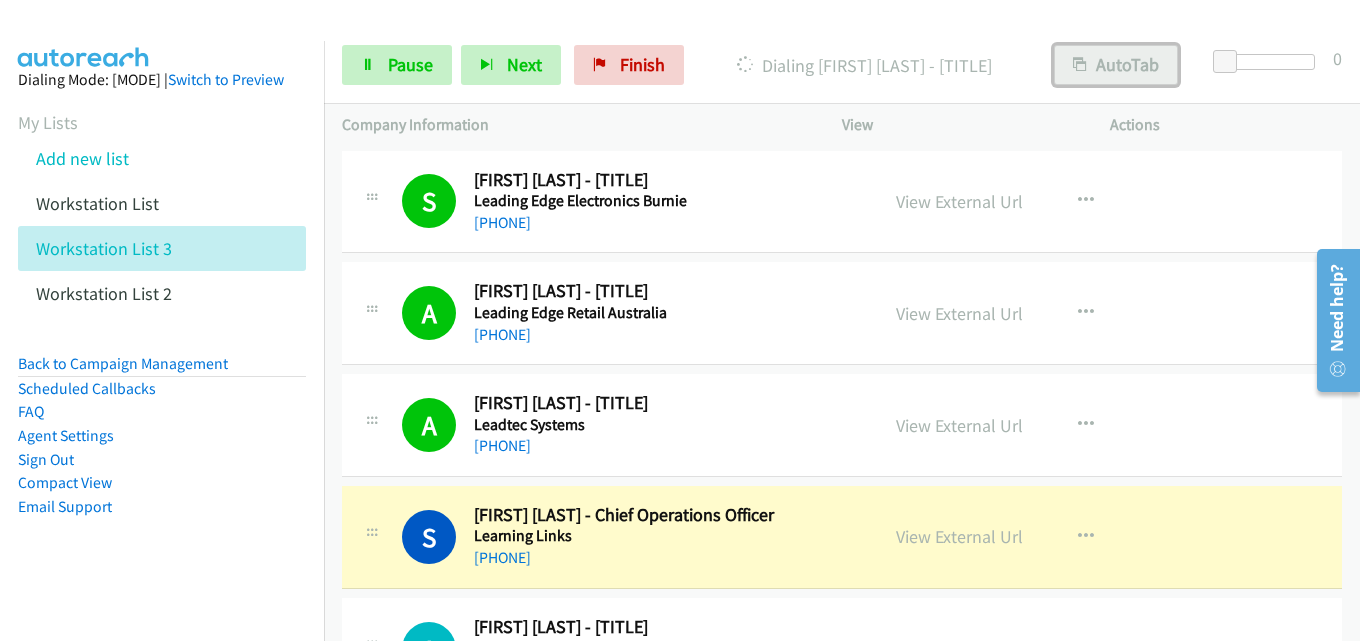 click on "AutoTab" at bounding box center [1116, 65] 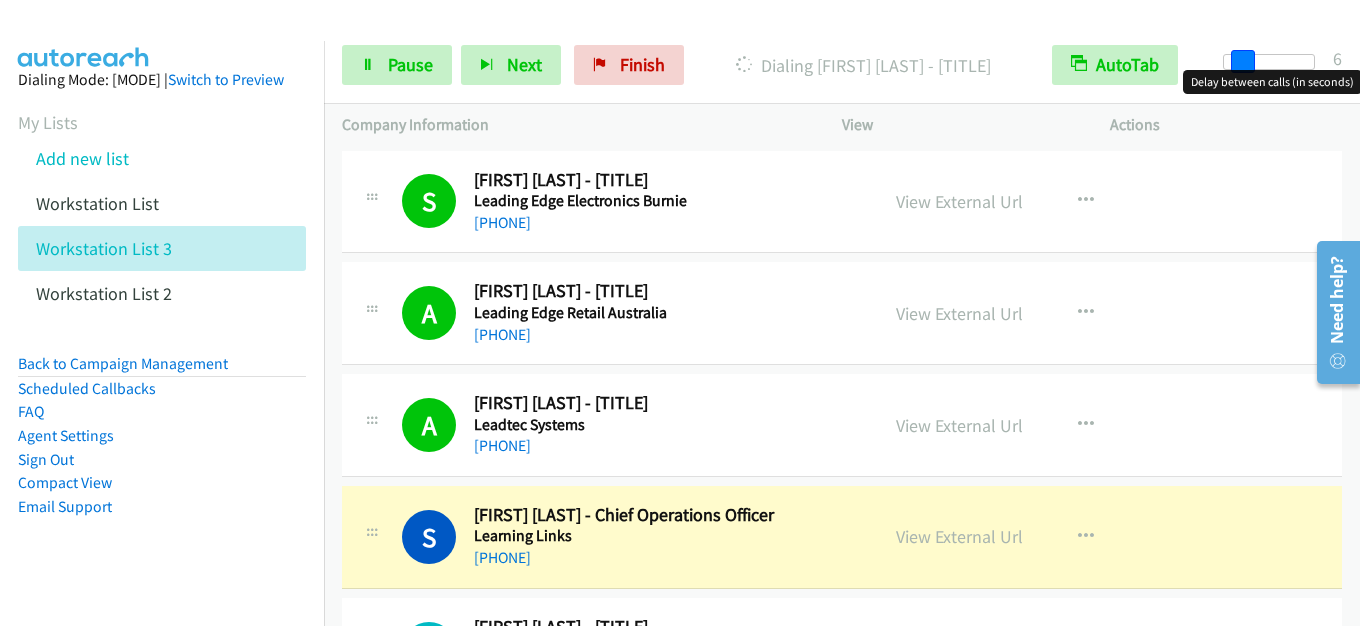 drag, startPoint x: 1224, startPoint y: 54, endPoint x: 1240, endPoint y: 58, distance: 16.492422 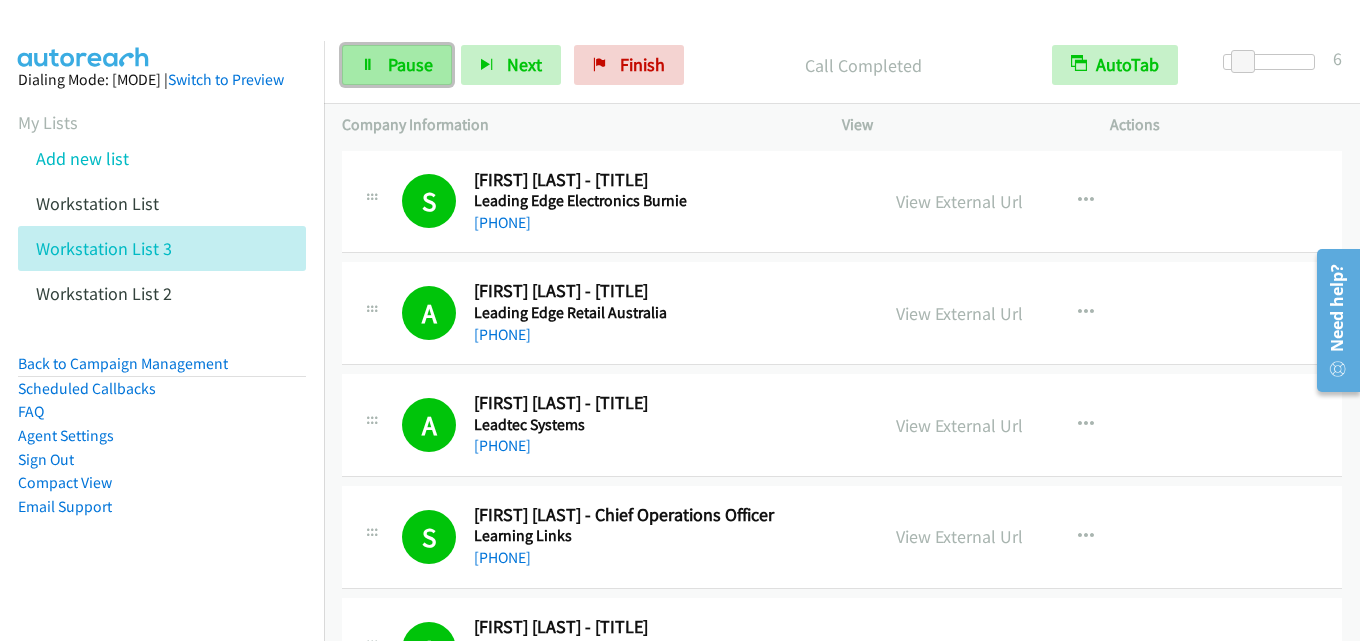 click on "[COMPANY]" at bounding box center [410, 64] 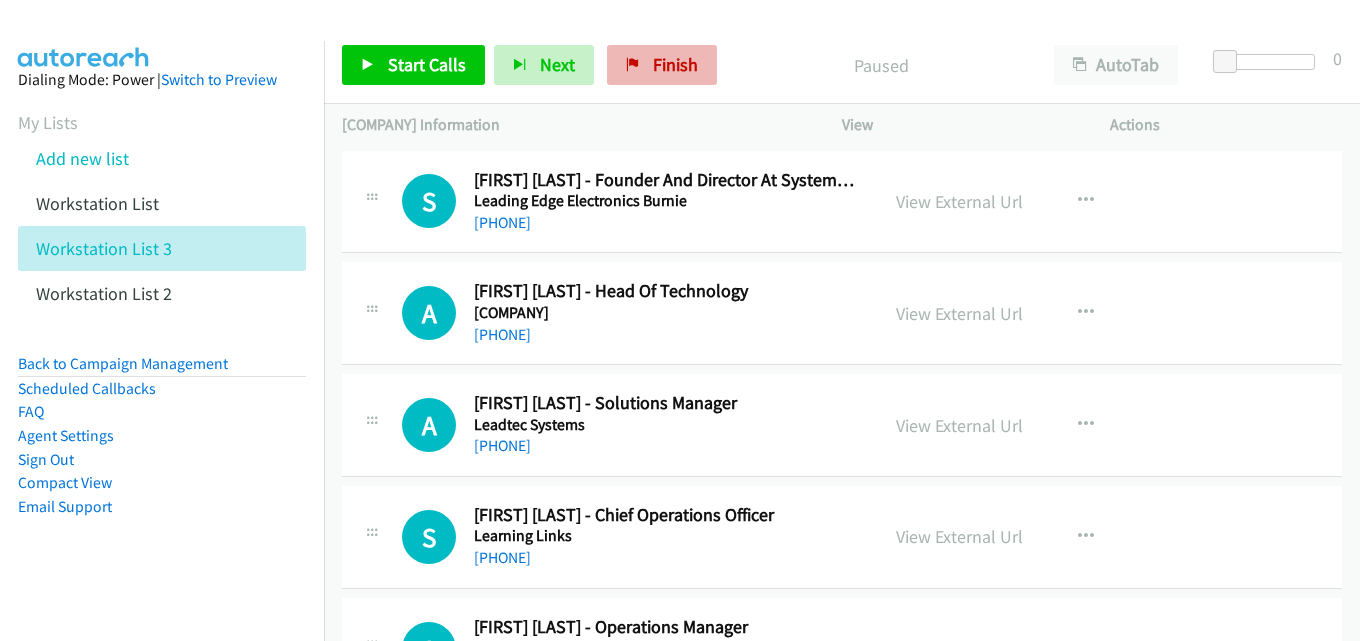 scroll, scrollTop: 0, scrollLeft: 0, axis: both 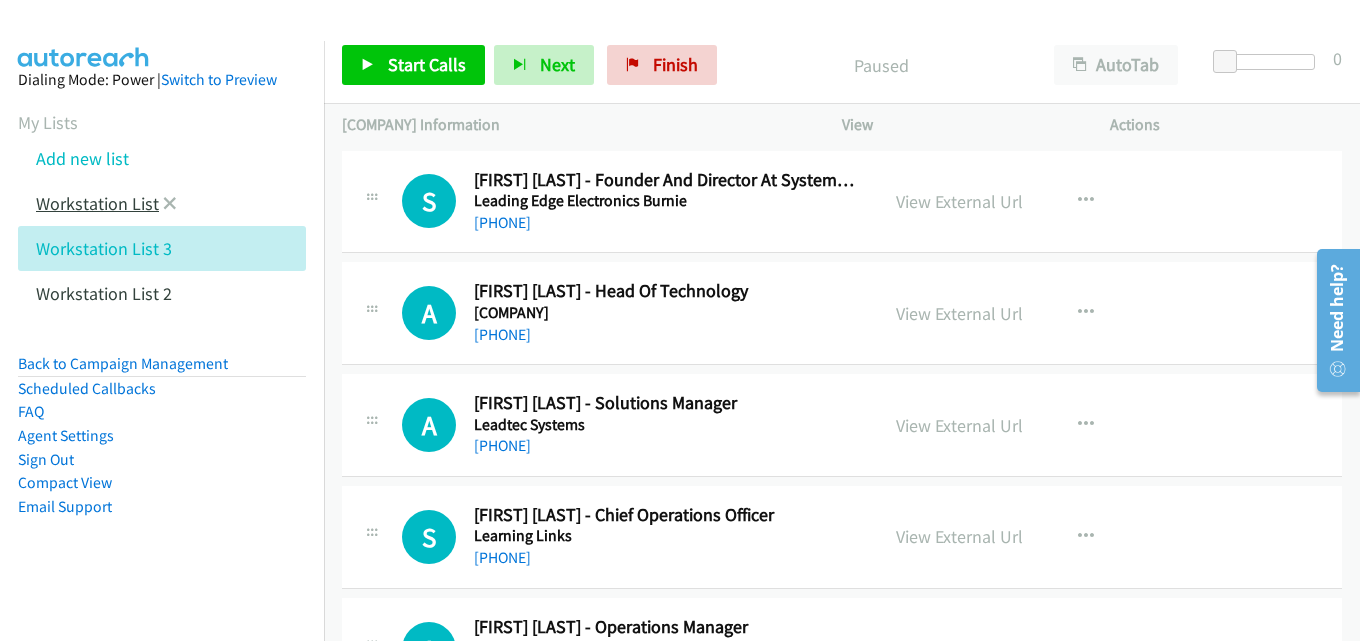click on "[COMPANY]" at bounding box center (97, 203) 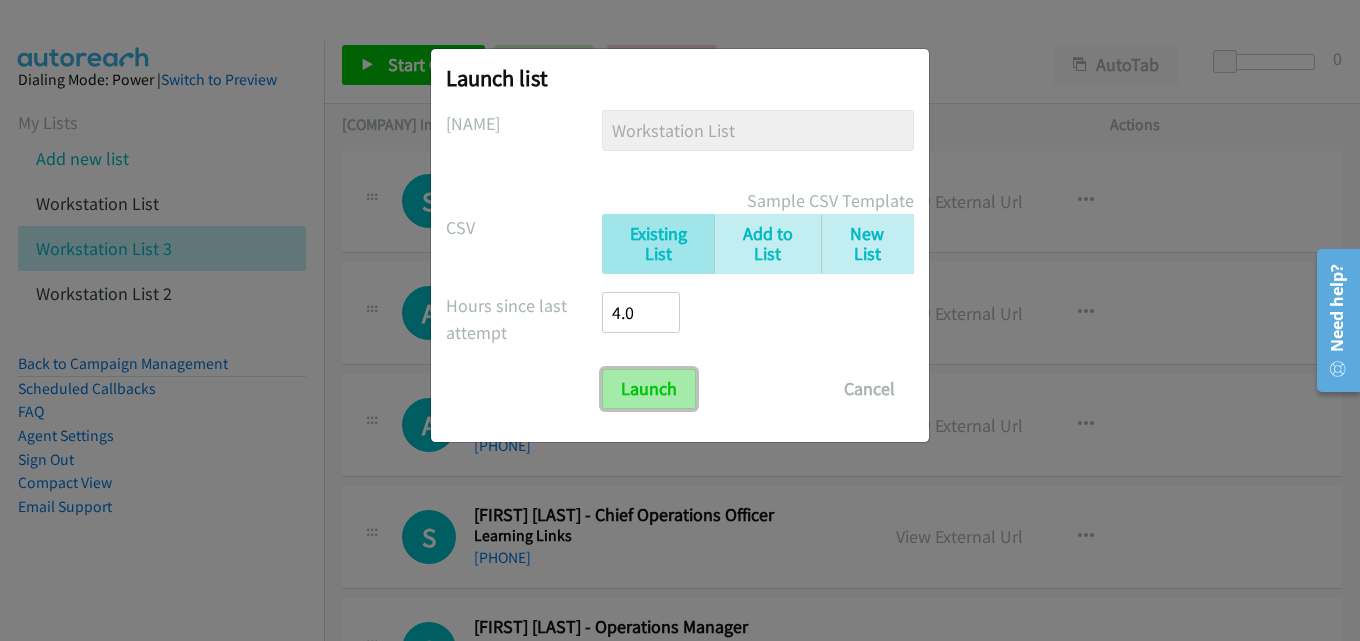 click on "Launch" at bounding box center [649, 389] 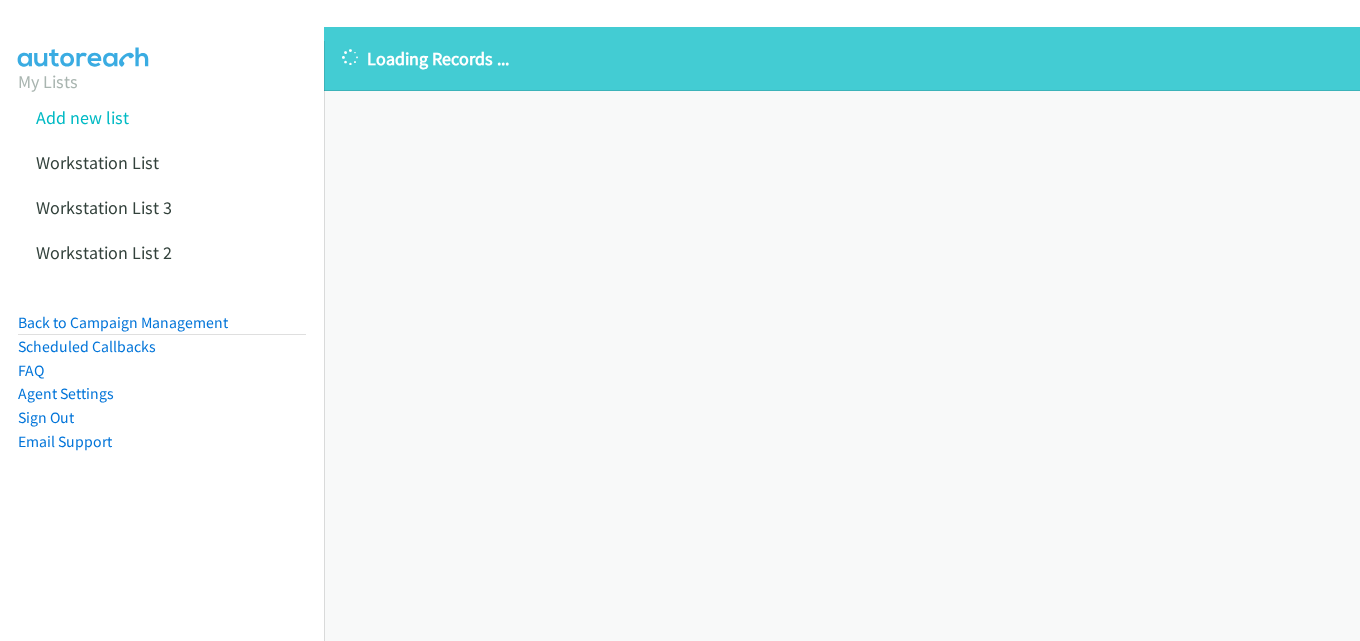 scroll, scrollTop: 0, scrollLeft: 0, axis: both 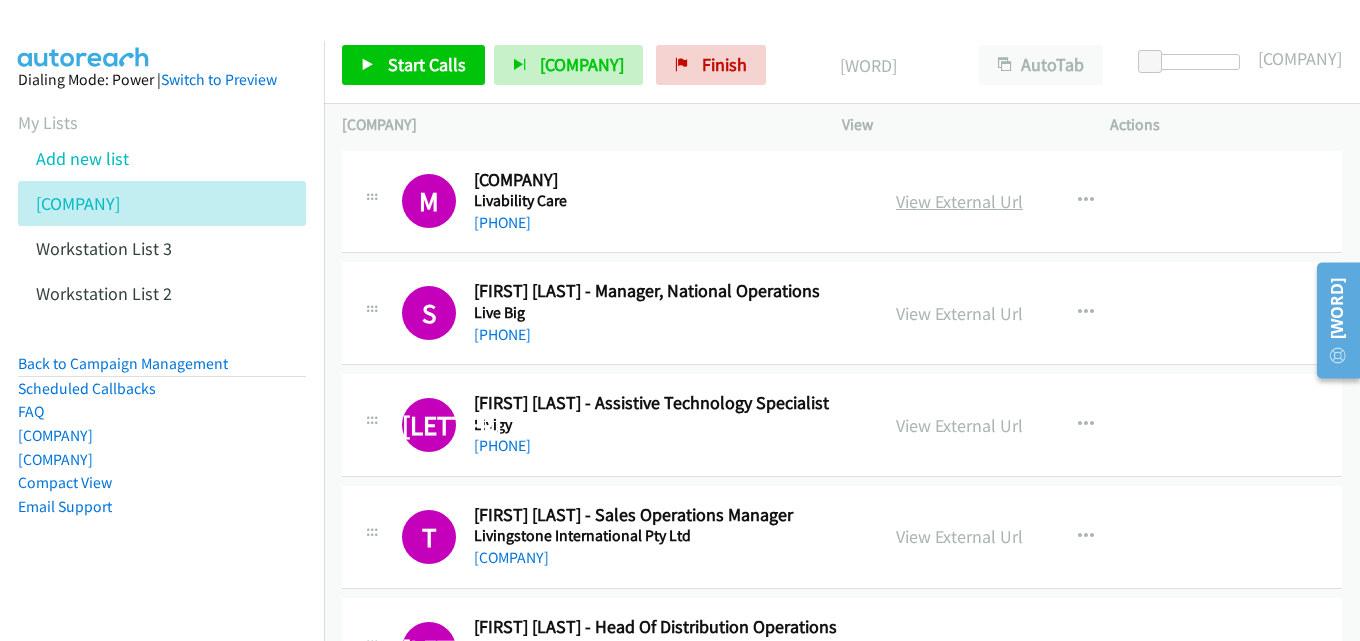 click on "View External Url" at bounding box center [959, 201] 